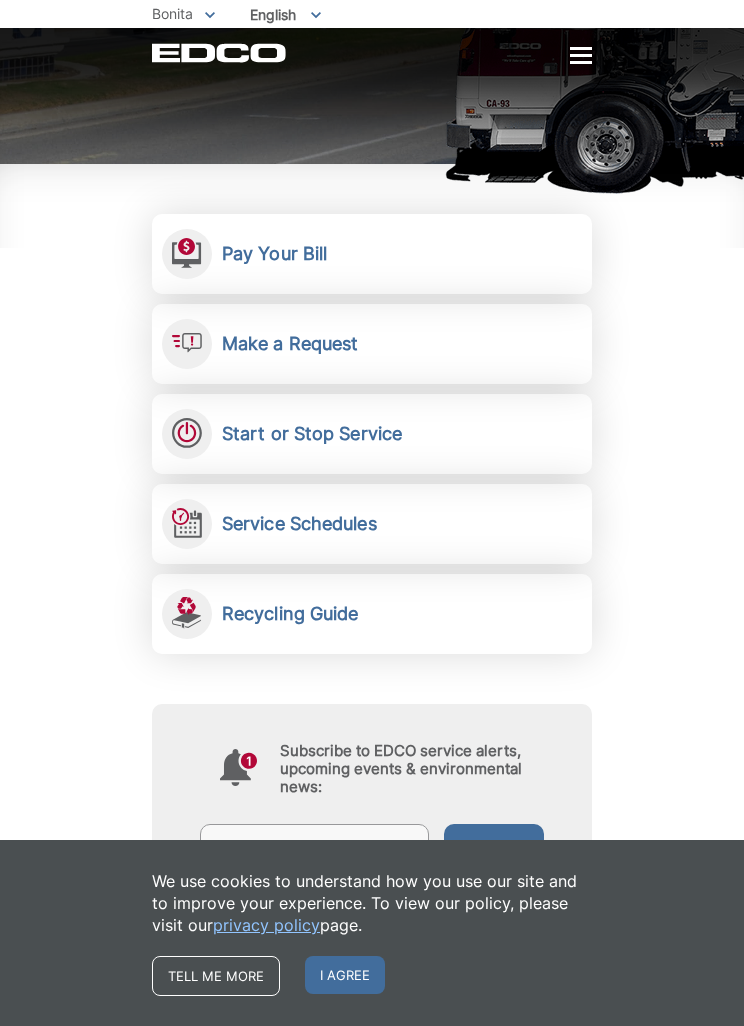 scroll, scrollTop: 265, scrollLeft: 0, axis: vertical 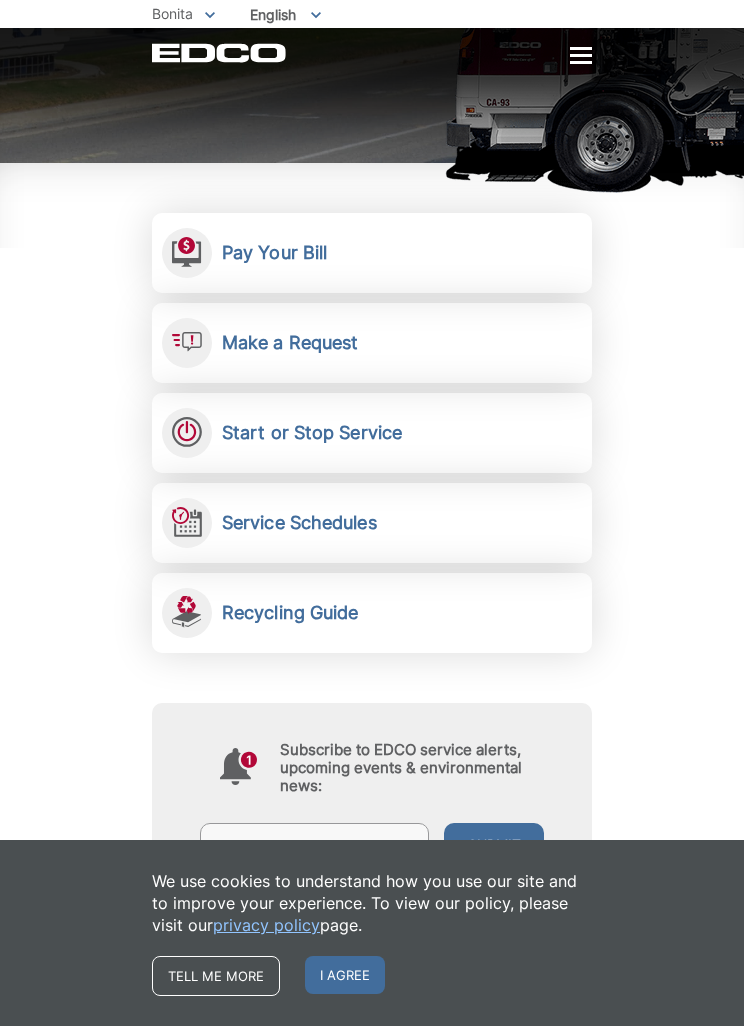 click on "Make a Request" at bounding box center [290, 343] 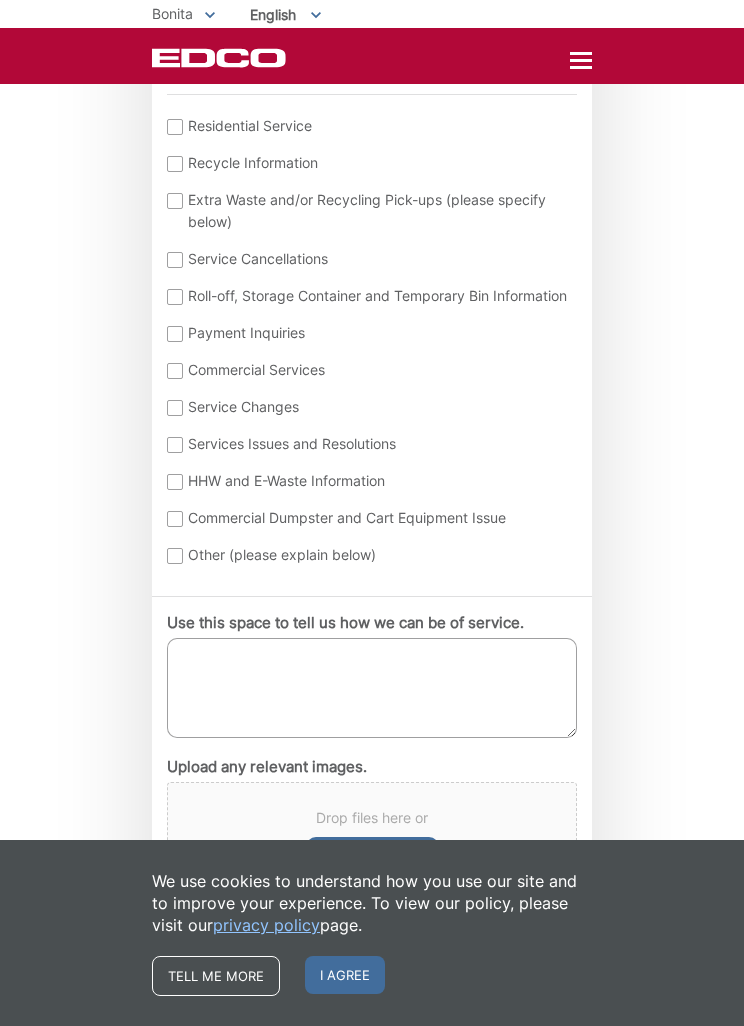 scroll, scrollTop: 899, scrollLeft: 0, axis: vertical 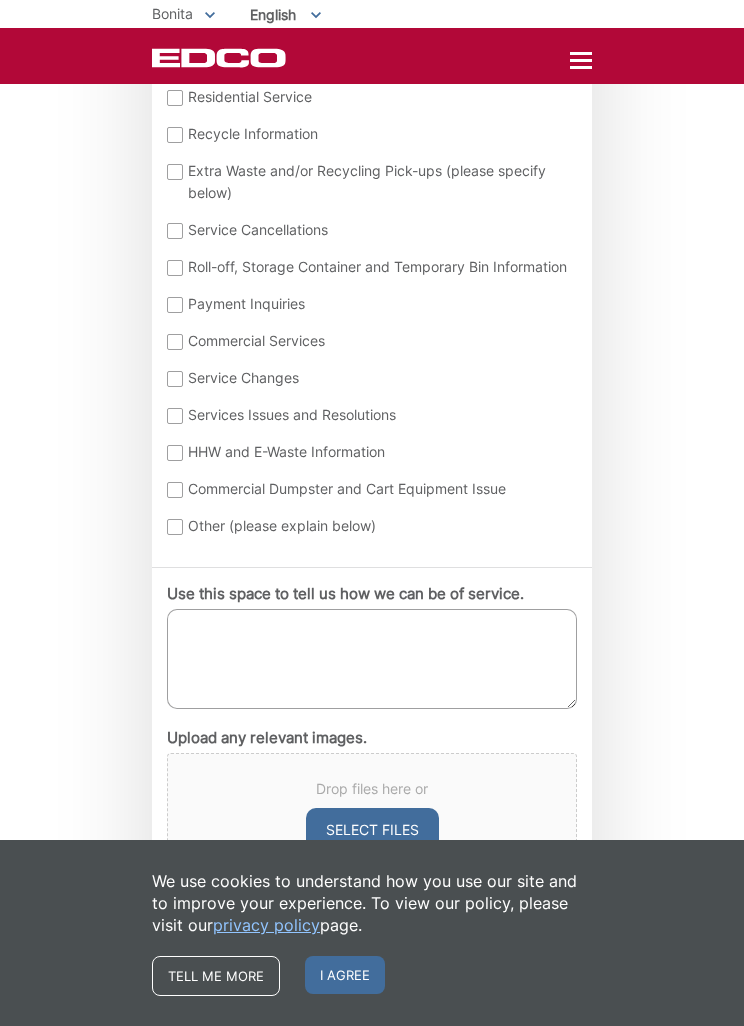 click on "EDCO keeps your response strictly confidential.  We do not provide it to any outside source. You will not receive any unsolicited e-mail as a result of your input. Please expect a response within one business day.
* Please be aware that email providers include spam blockers that can affect the delivery and display of some email messages and/or cause a response email to be sent to a junk folder. This means that sometimes those desired e-mail communications might not reach you. To ensure that you receive a response from EDCO and that it displays correctly in your Inbox, we recommend adding our domain (edcodisposal.com) to your list of safe senders or periodically checking your Junk folder for our response email. Thank you.
Entry Status None
*" at bounding box center [372, 1514] 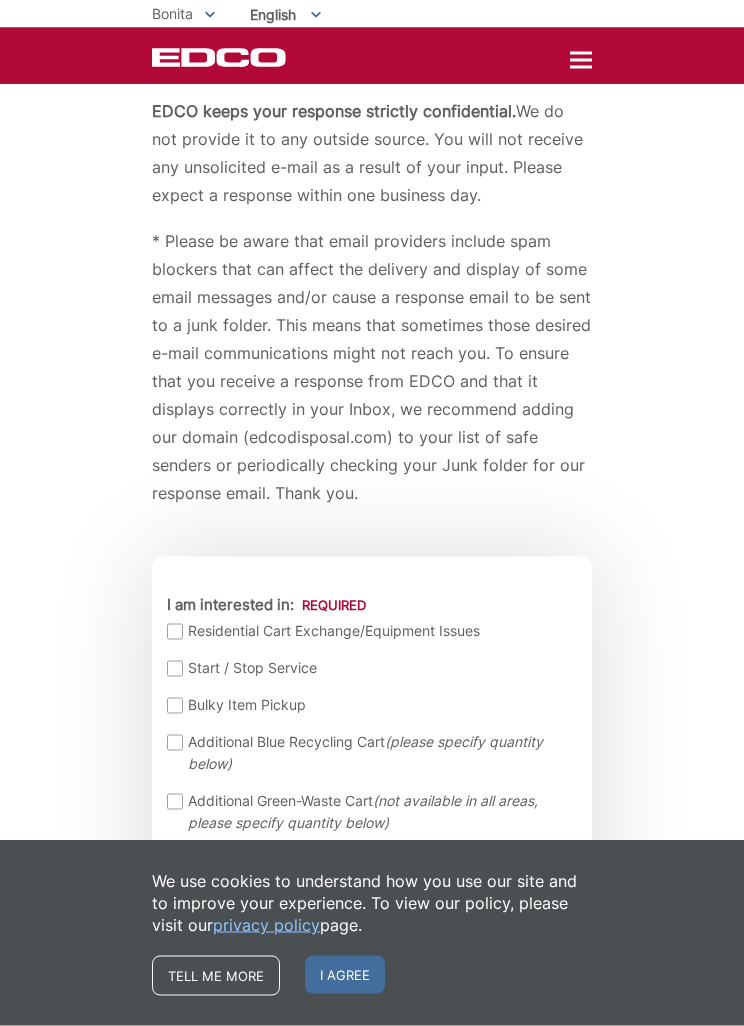 scroll, scrollTop: 0, scrollLeft: 0, axis: both 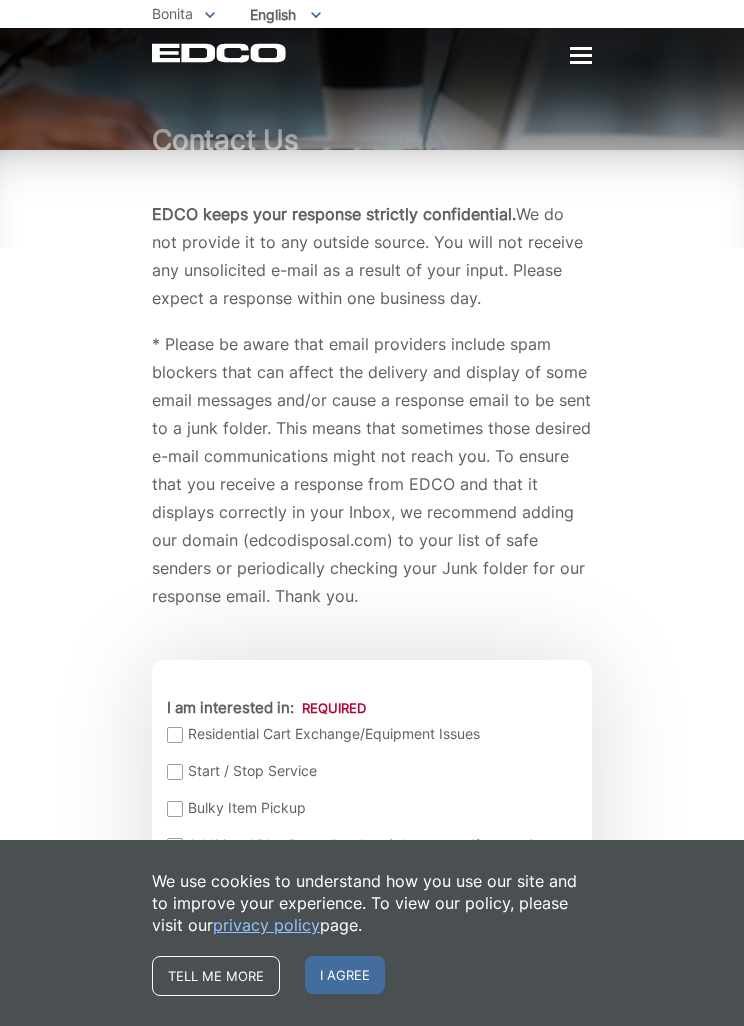 click at bounding box center (581, 55) 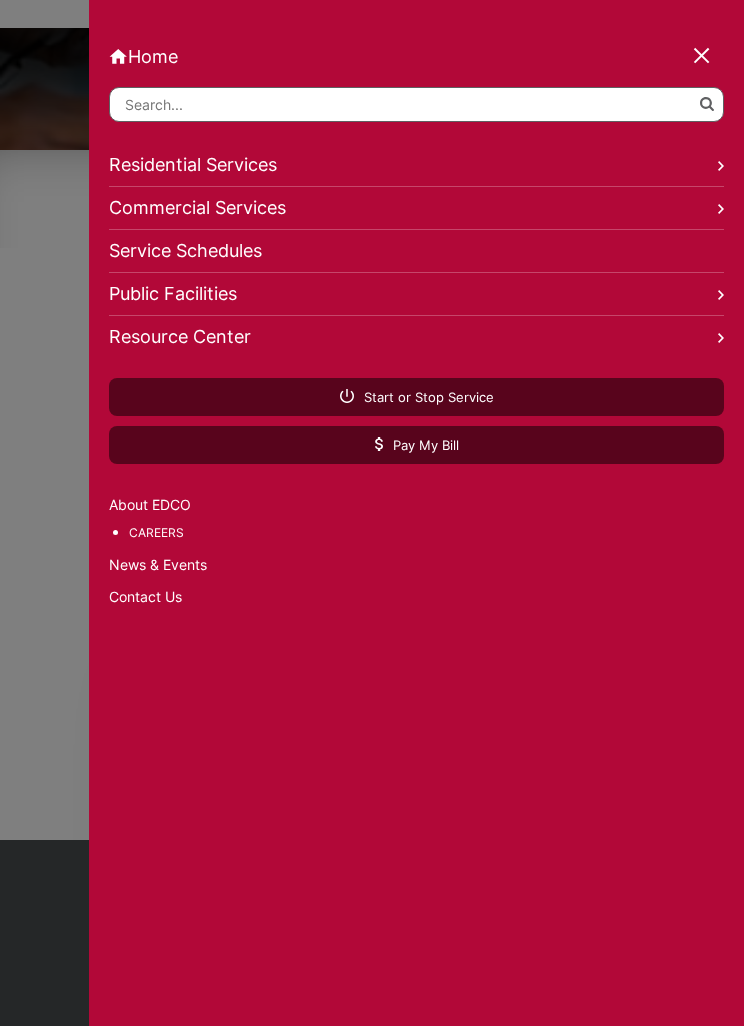 click on "Residential Services" at bounding box center (416, 165) 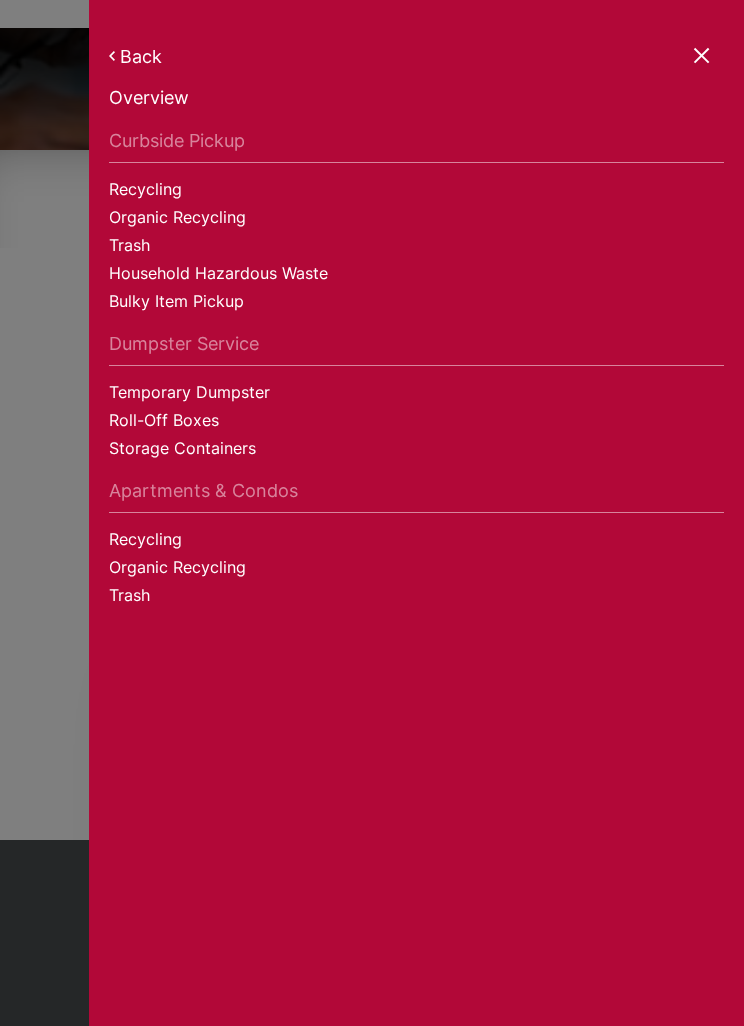 click on "Trash" at bounding box center [416, 598] 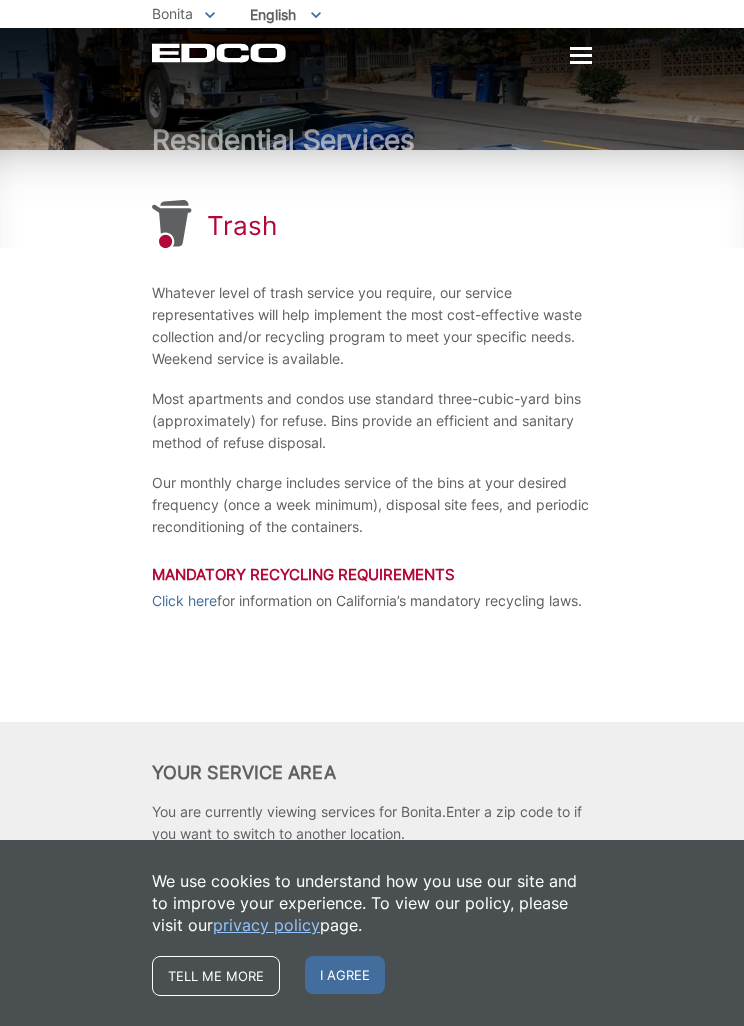 scroll, scrollTop: 0, scrollLeft: 0, axis: both 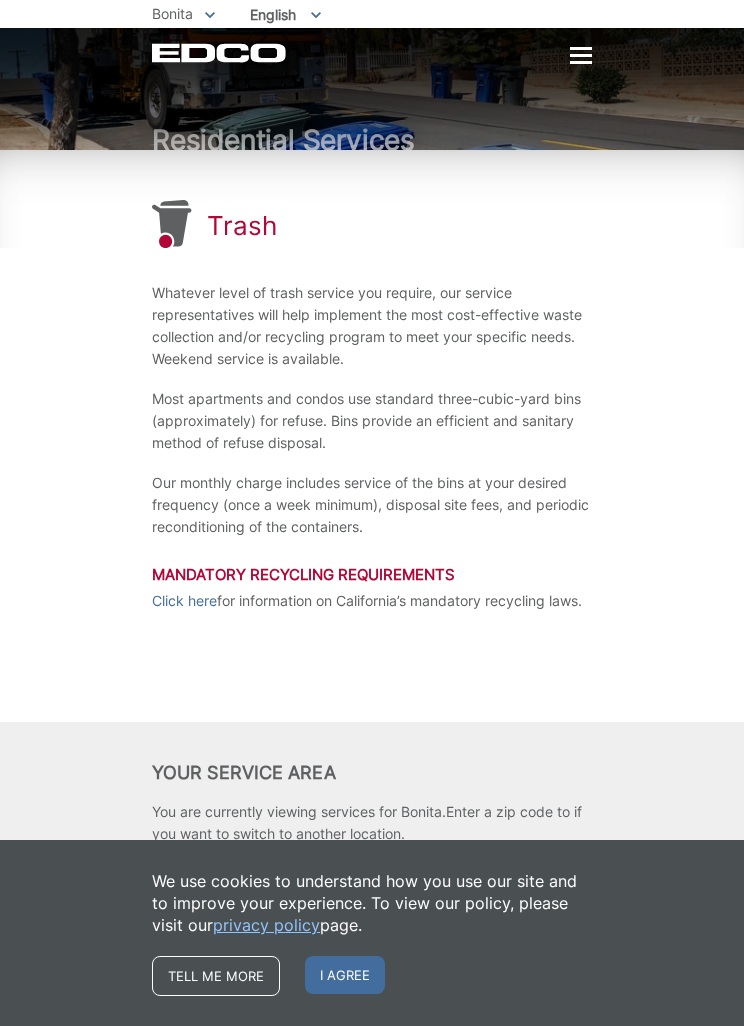 click at bounding box center [581, 55] 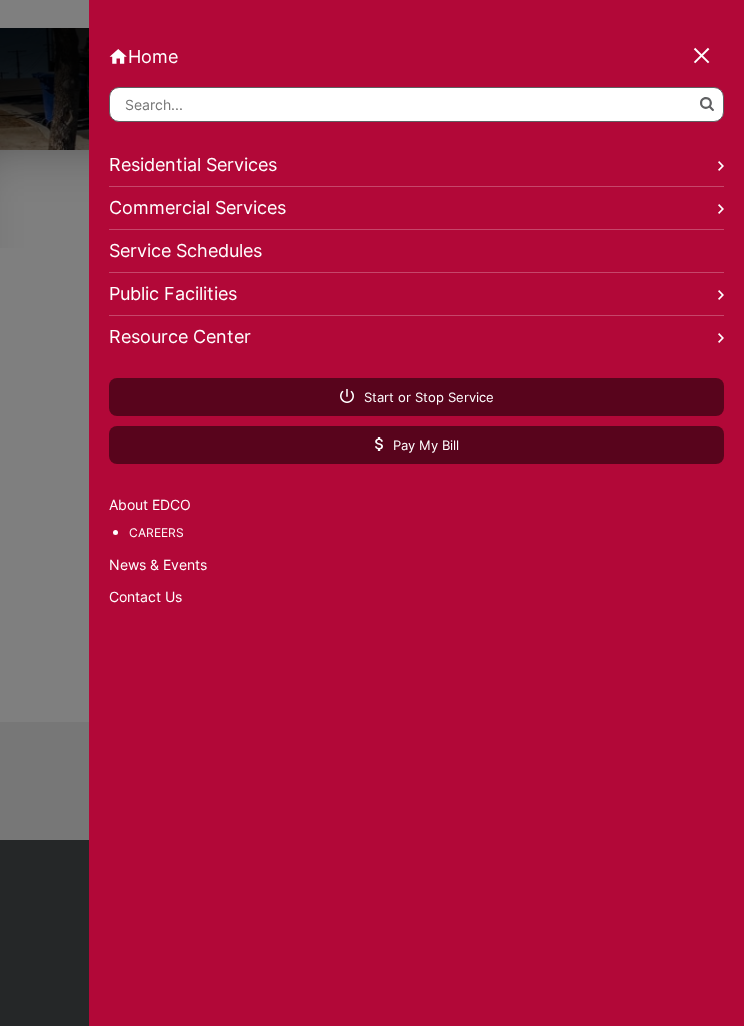 click on "Contact Us" at bounding box center (416, 597) 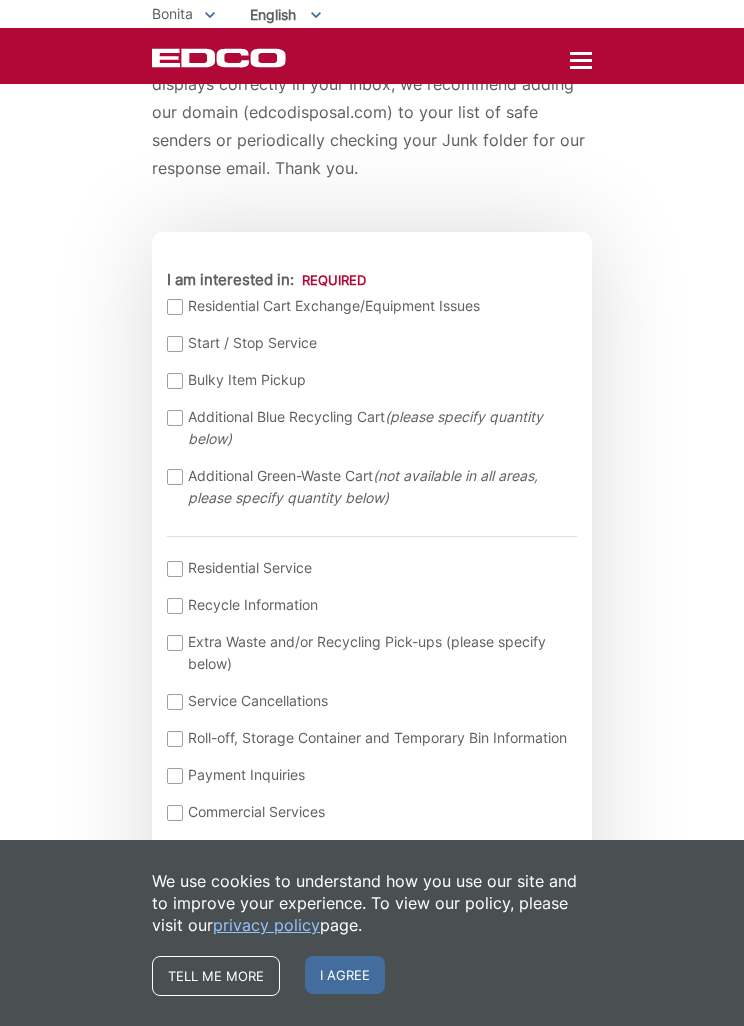 scroll, scrollTop: 429, scrollLeft: 0, axis: vertical 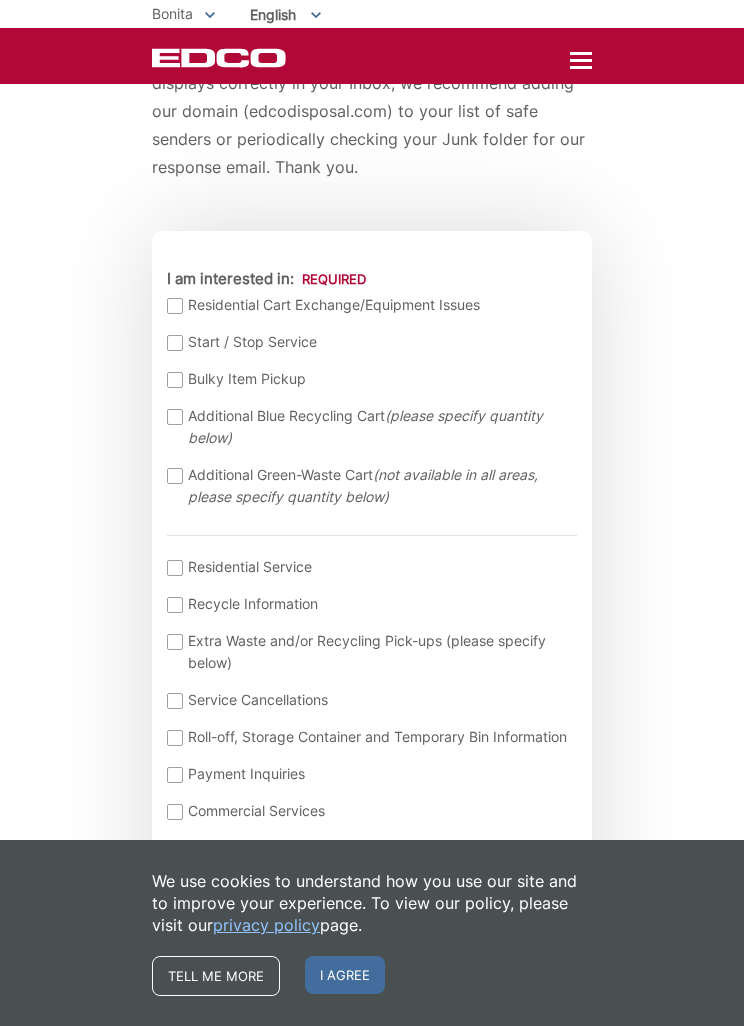 click on "EDCO keeps your response strictly confidential.  We do not provide it to any outside source. You will not receive any unsolicited e-mail as a result of your input. Please expect a response within one business day.
* Please be aware that email providers include spam blockers that can affect the delivery and display of some email messages and/or cause a response email to be sent to a junk folder. This means that sometimes those desired e-mail communications might not reach you. To ensure that you receive a response from EDCO and that it displays correctly in your Inbox, we recommend adding our domain (edcodisposal.com) to your list of safe senders or periodically checking your Junk folder for our response email. Thank you.
Entry Status None
*" at bounding box center [372, 1984] 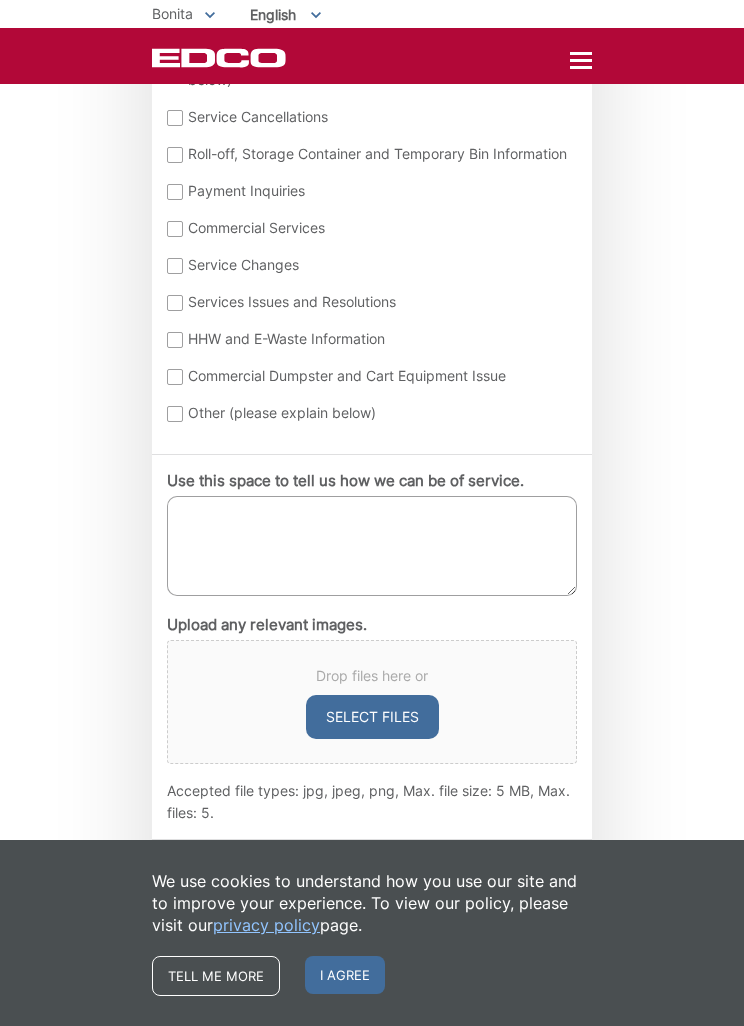 scroll, scrollTop: 954, scrollLeft: 0, axis: vertical 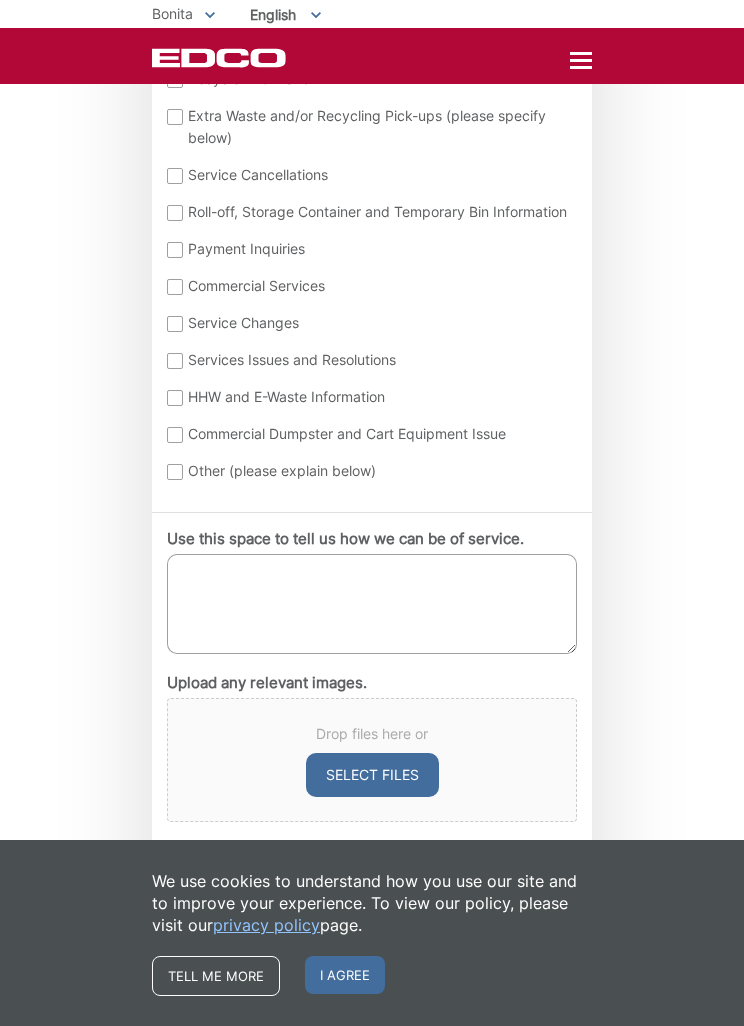 click on "Use this space to tell us how we can be of service." at bounding box center [372, 604] 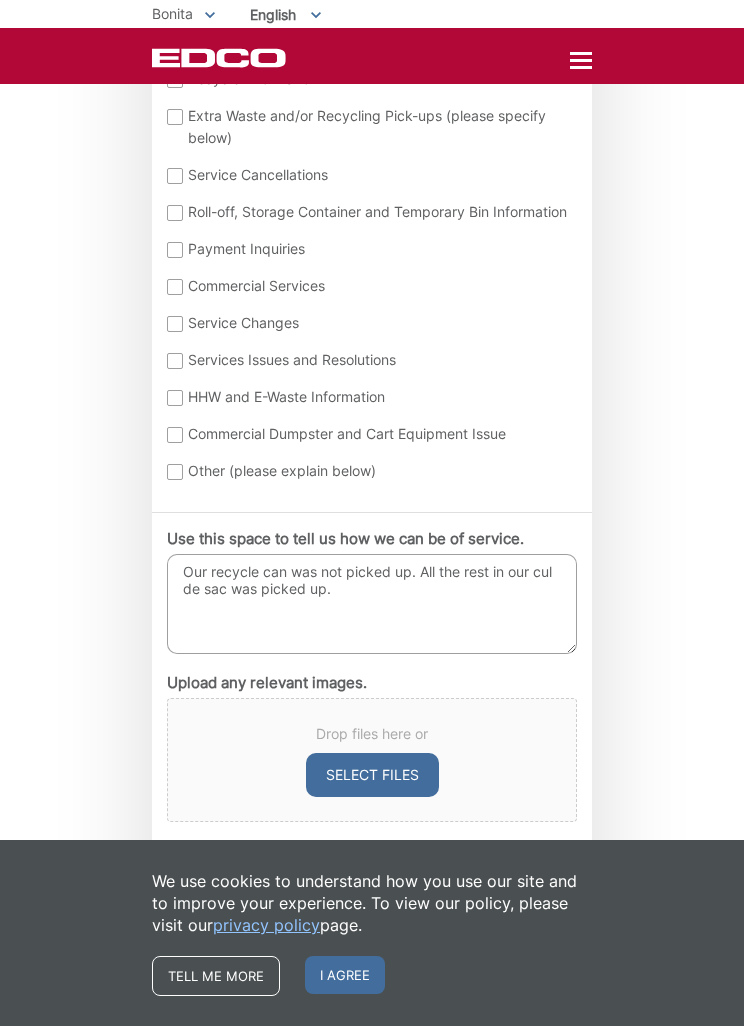 click on "Our recycle can was not picked up. All the rest in our cul de sac was picked up." at bounding box center [372, 604] 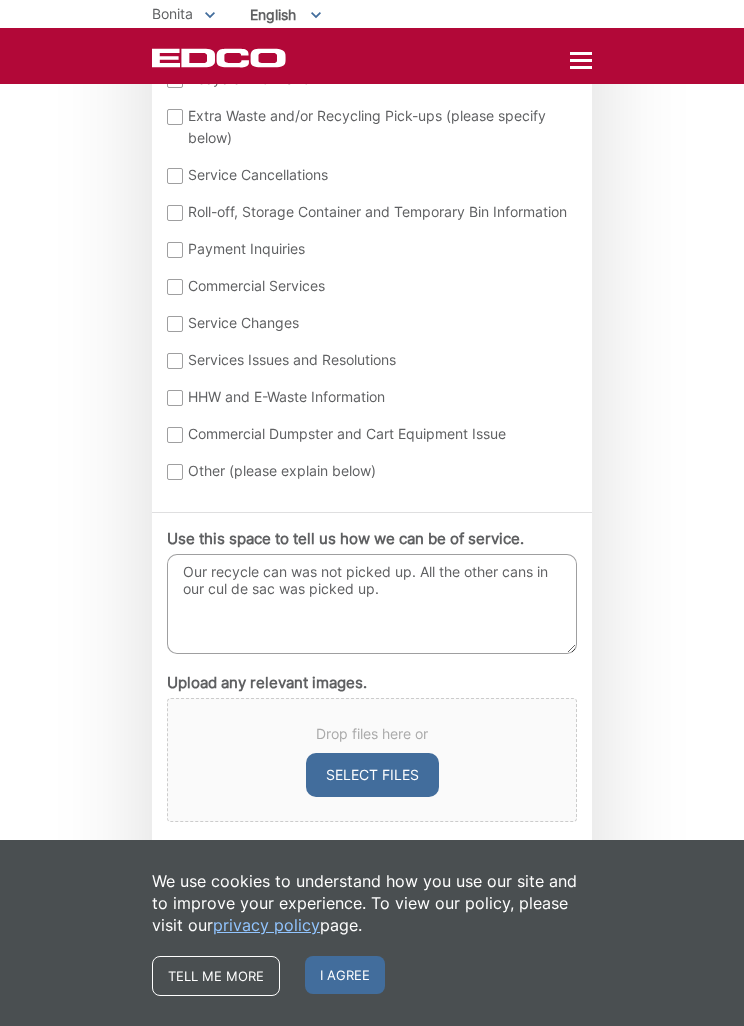 click on "Our recycle can was not picked up. All the other cans in our cul de sac was picked up." at bounding box center [372, 604] 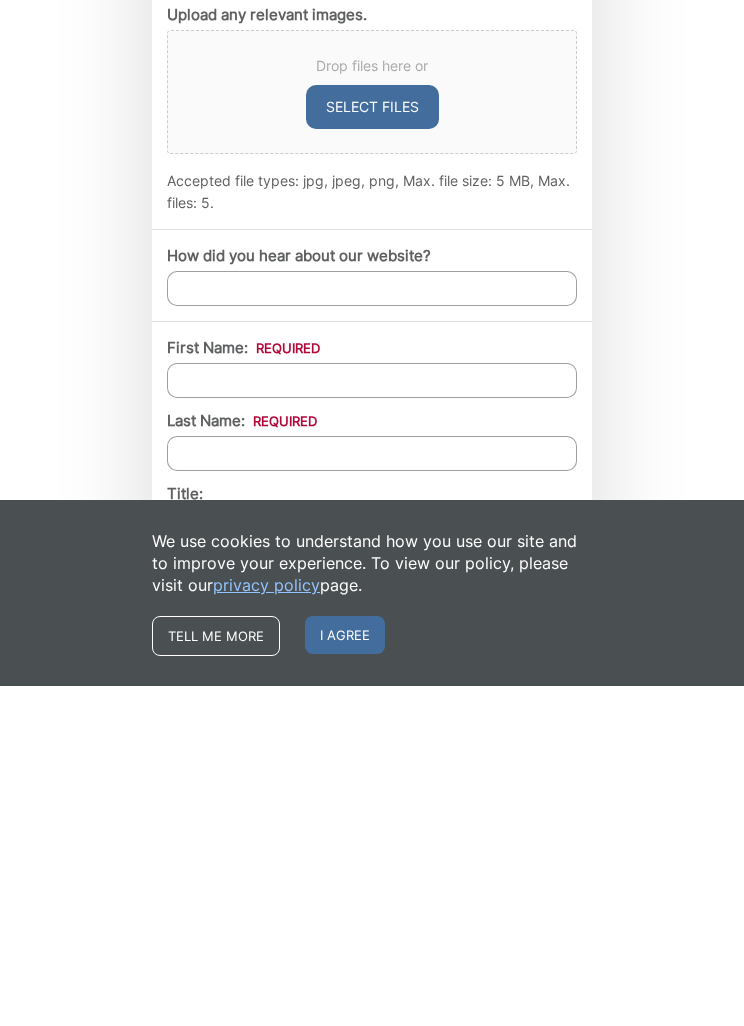 scroll, scrollTop: 1288, scrollLeft: 0, axis: vertical 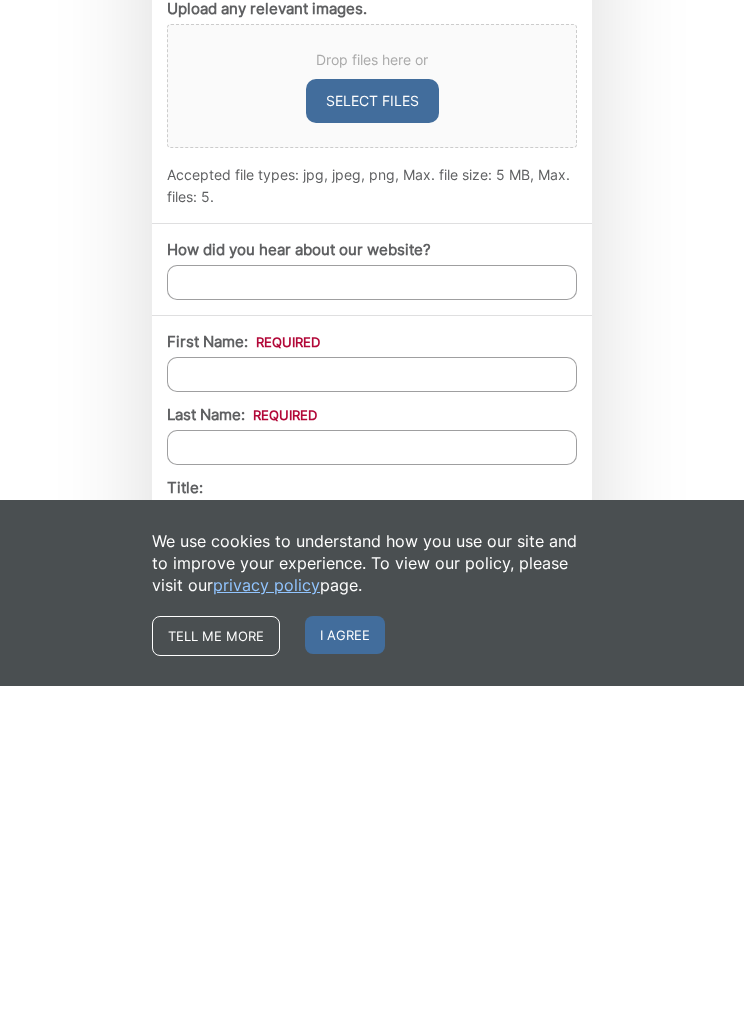 type on "Our recycle can was not picked up. All the other cans in our cul de sac was picked up." 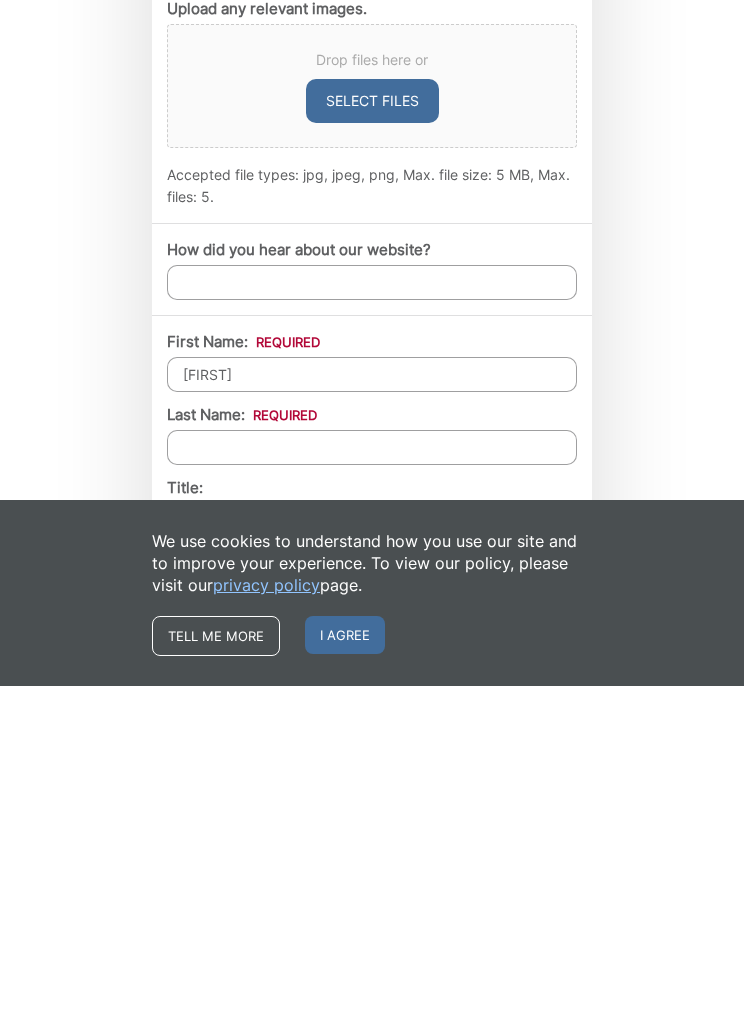 type on "Johnson" 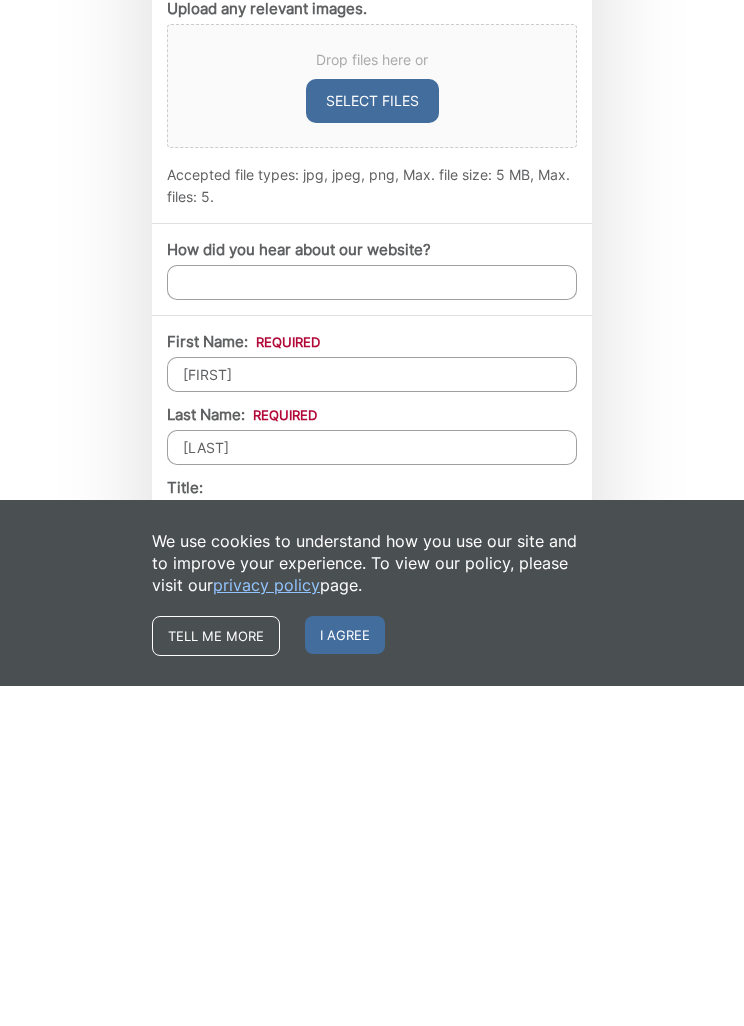 scroll, scrollTop: 1628, scrollLeft: 0, axis: vertical 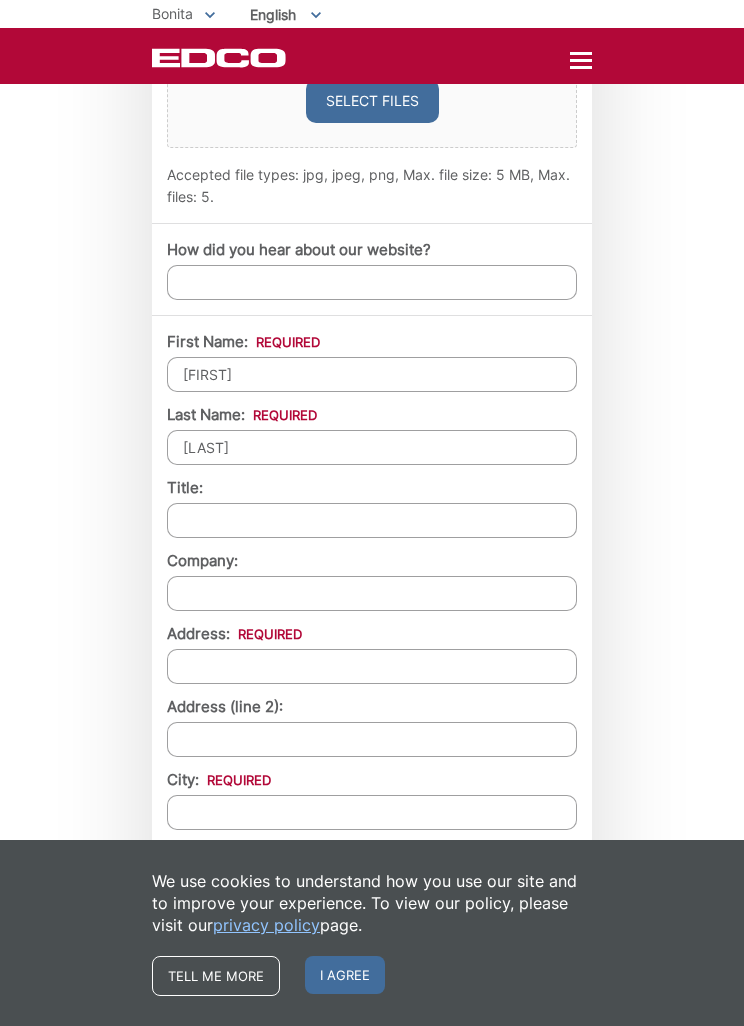 click on "Address: *" at bounding box center [372, 666] 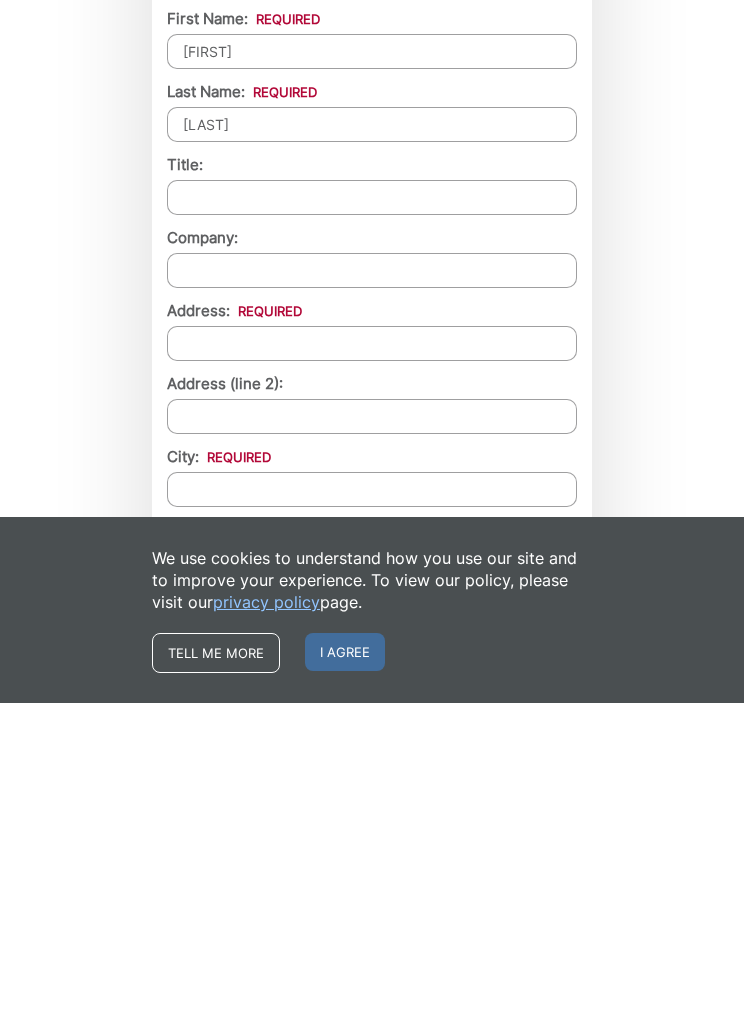 type on "3827 Bonita View Dr" 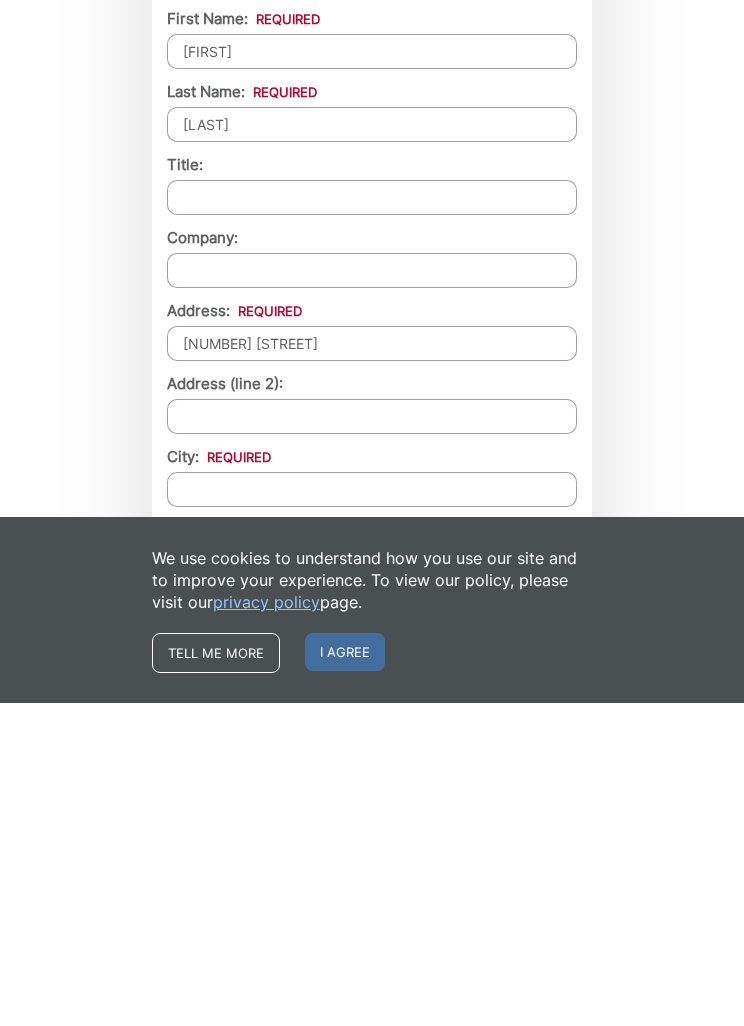 type on "Bonita" 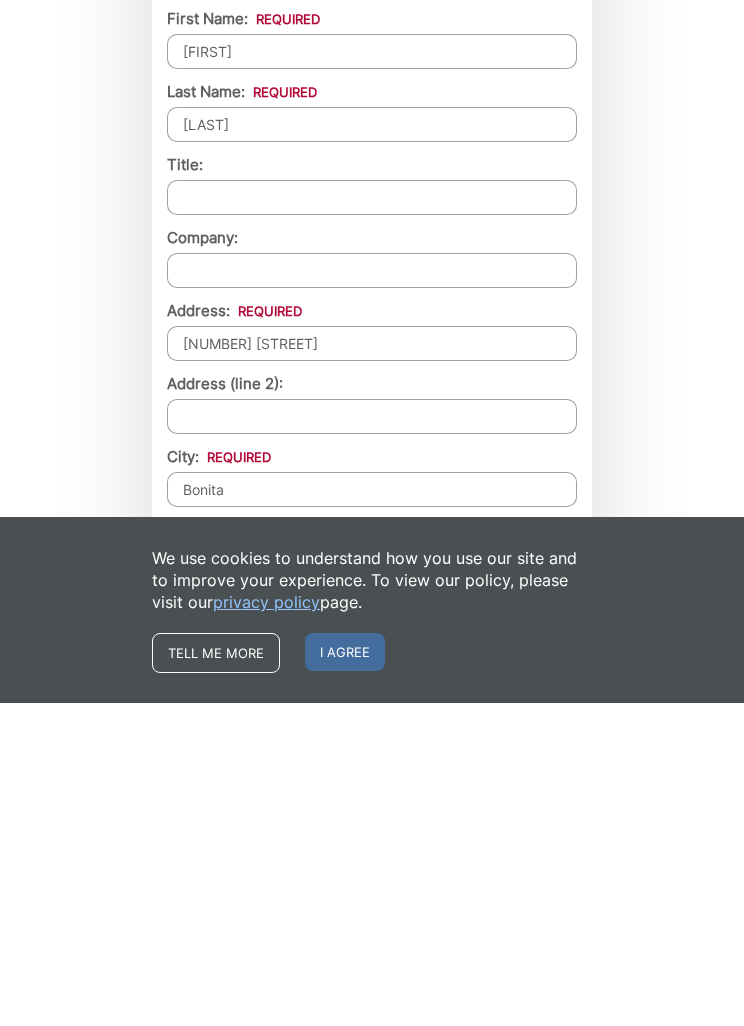 type on "91902" 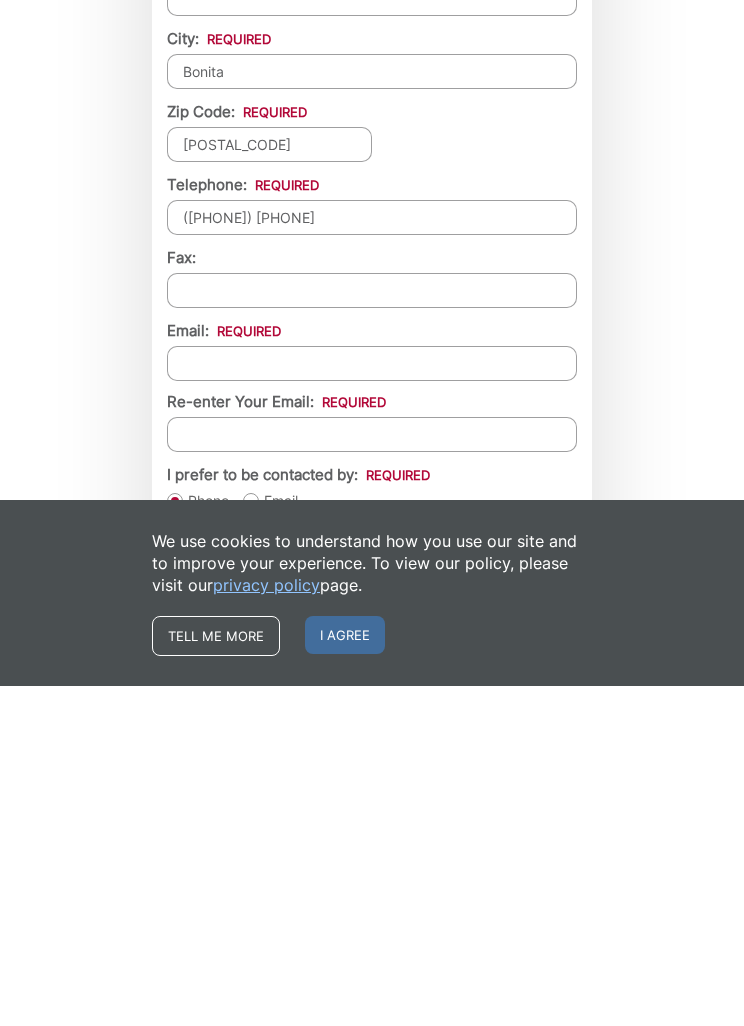 type on "(619) 200-0214" 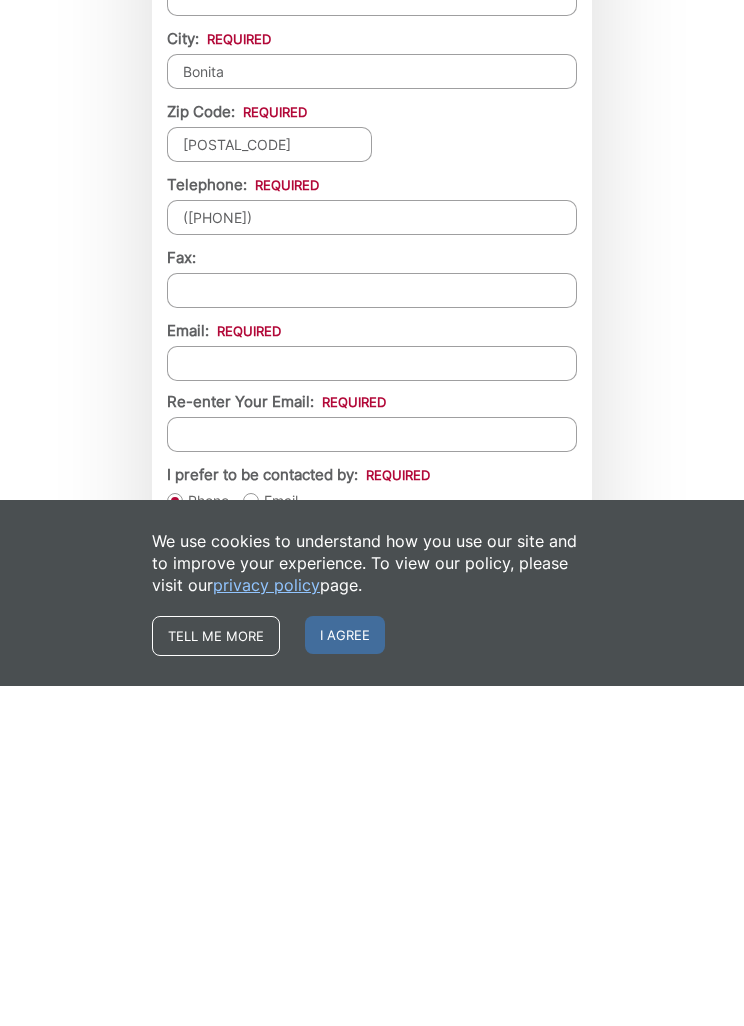 type on "(___) ___-____" 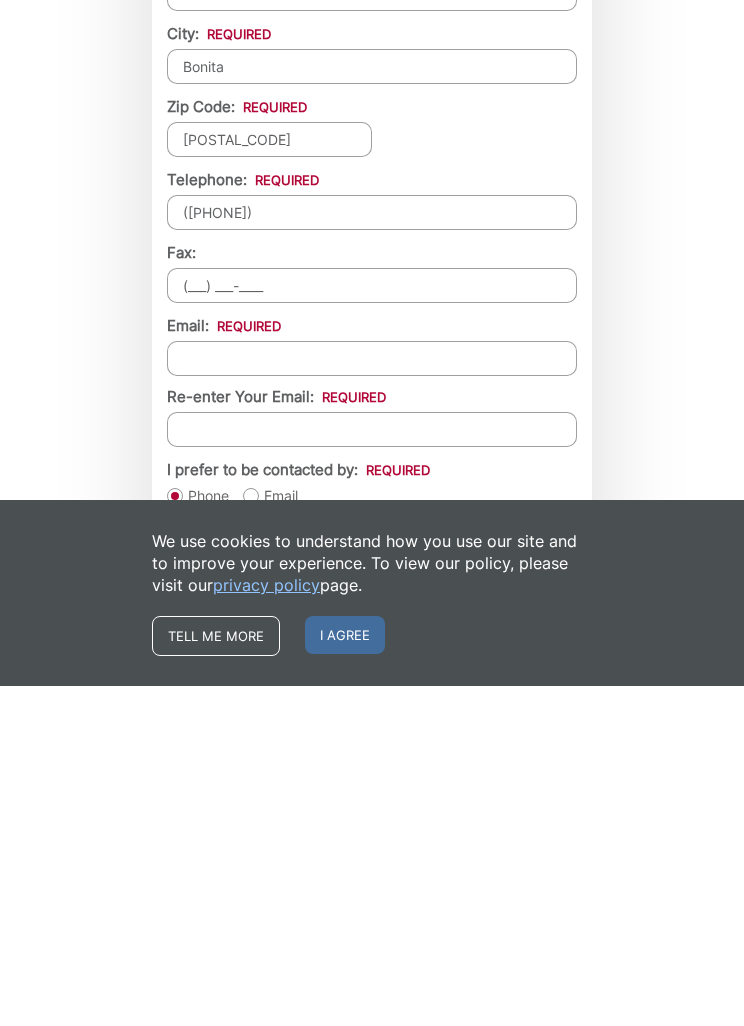 click on "Email *" at bounding box center (372, 698) 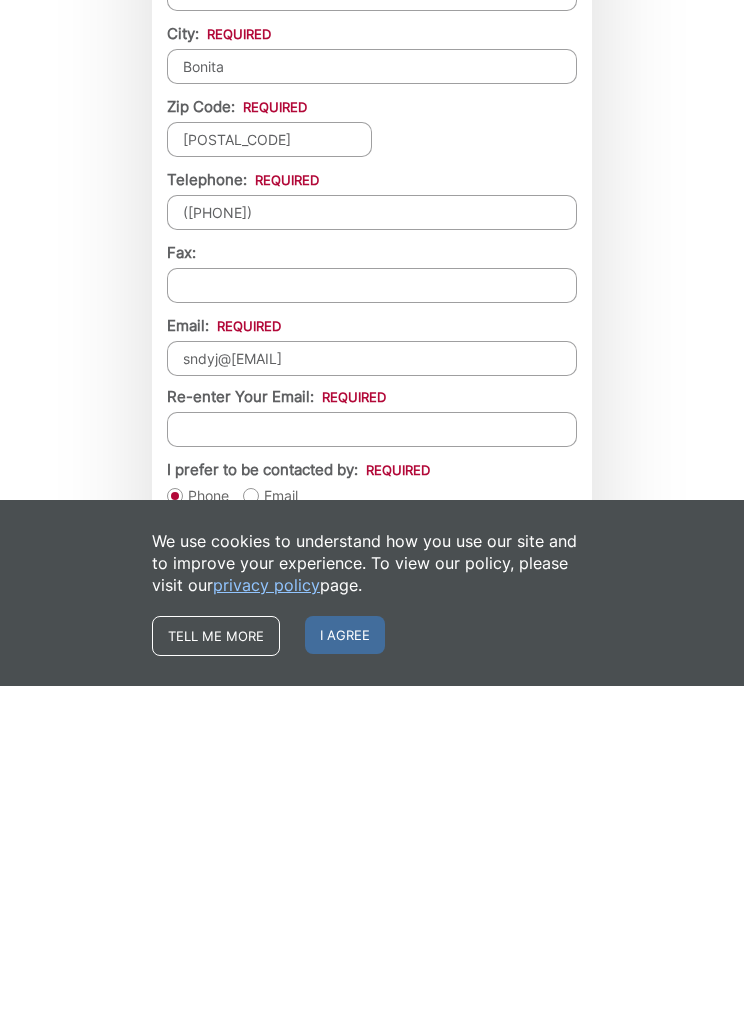 type on "sndyj@icloud.com" 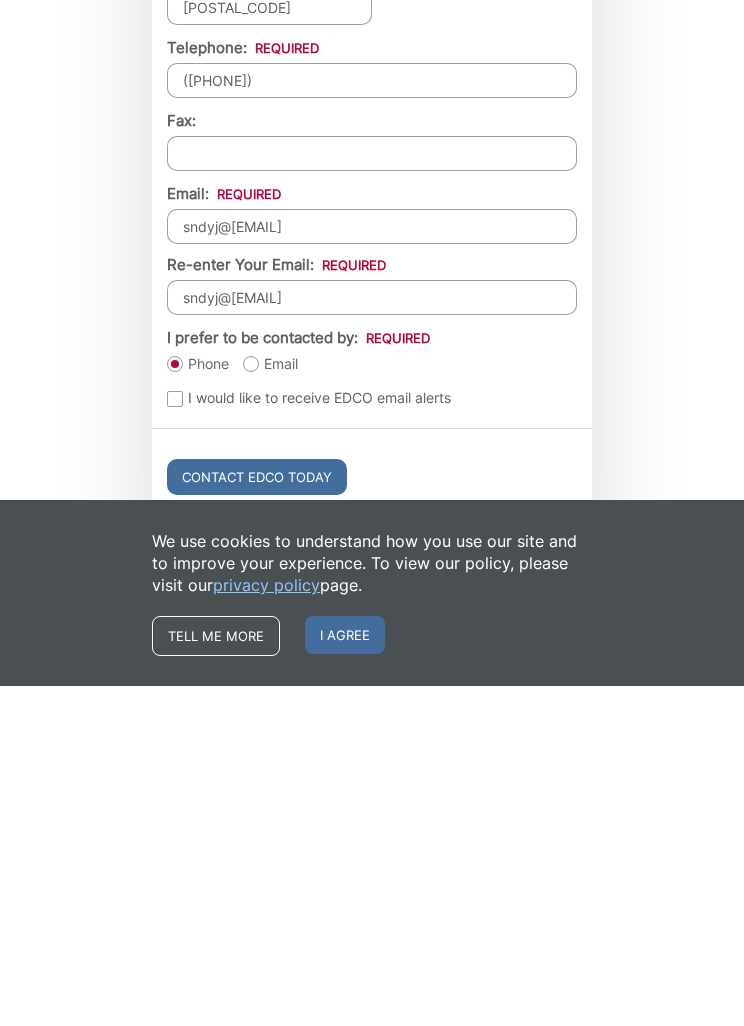 scroll, scrollTop: 2167, scrollLeft: 0, axis: vertical 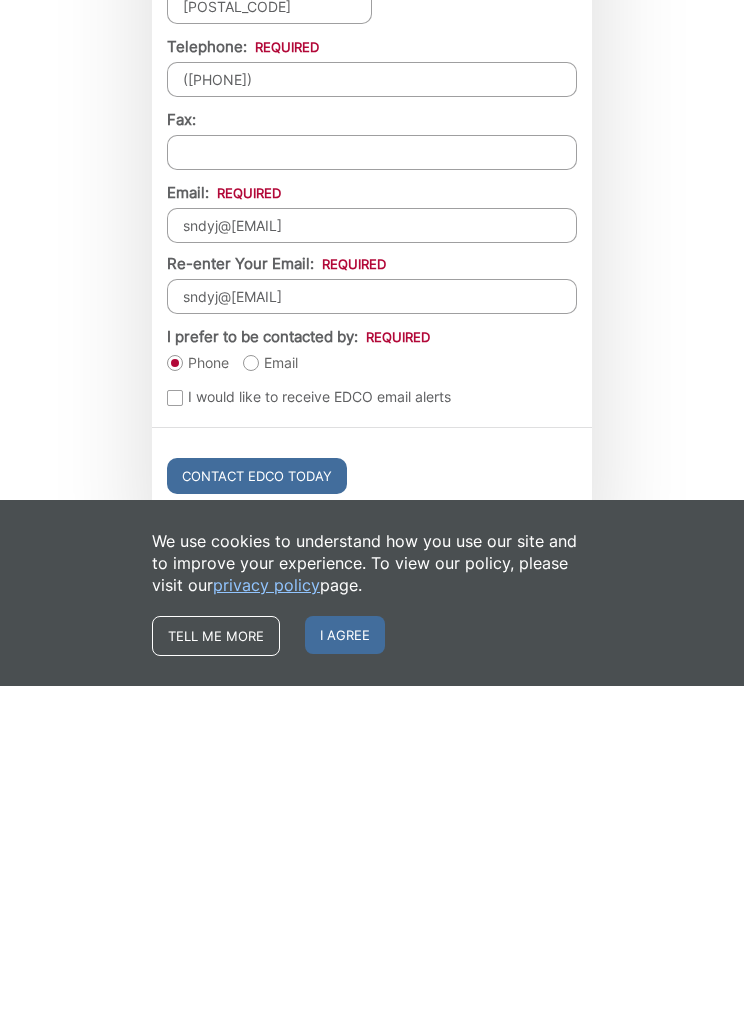 type on "sndyj@icloud.com" 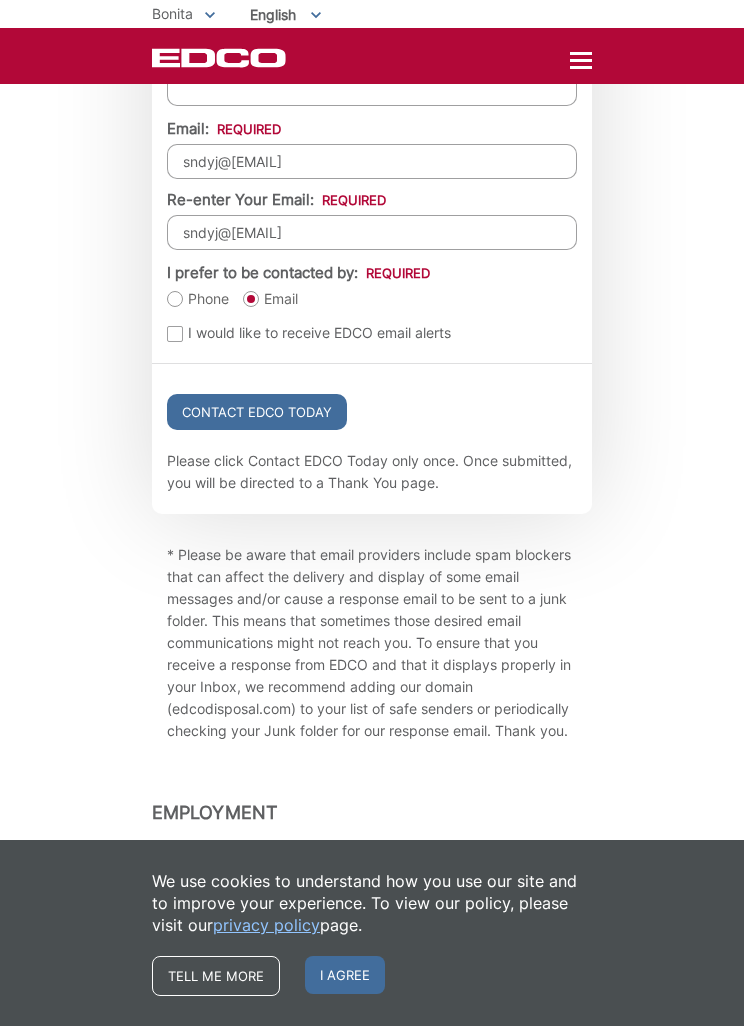 scroll, scrollTop: 2592, scrollLeft: 0, axis: vertical 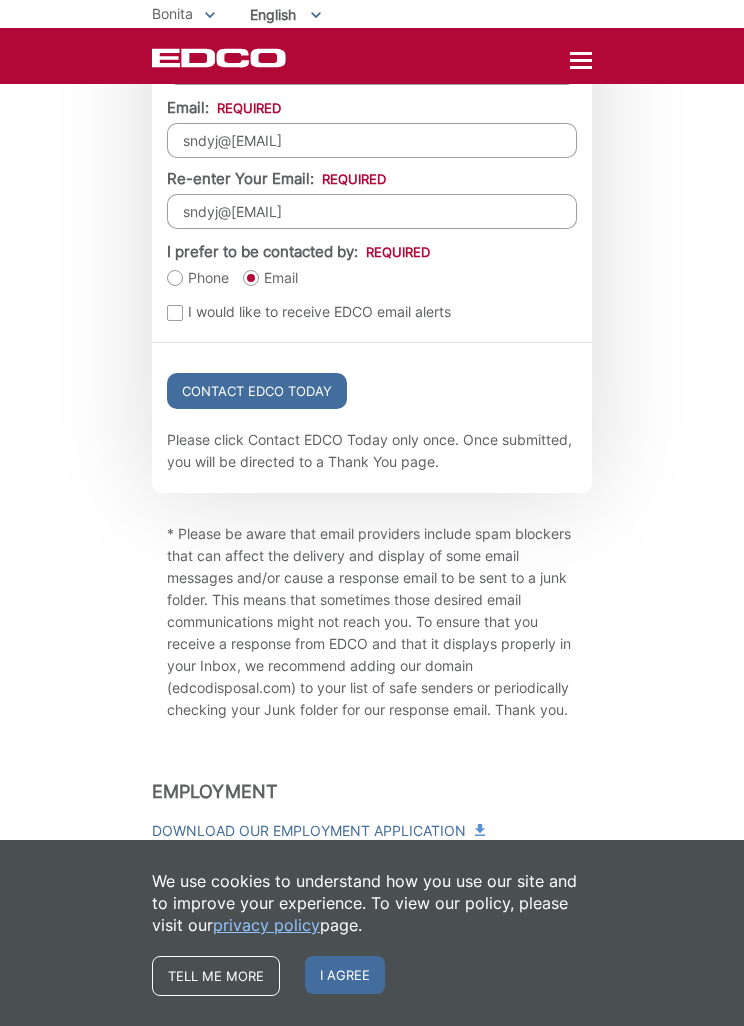 click on "Contact EDCO Today" at bounding box center (257, 391) 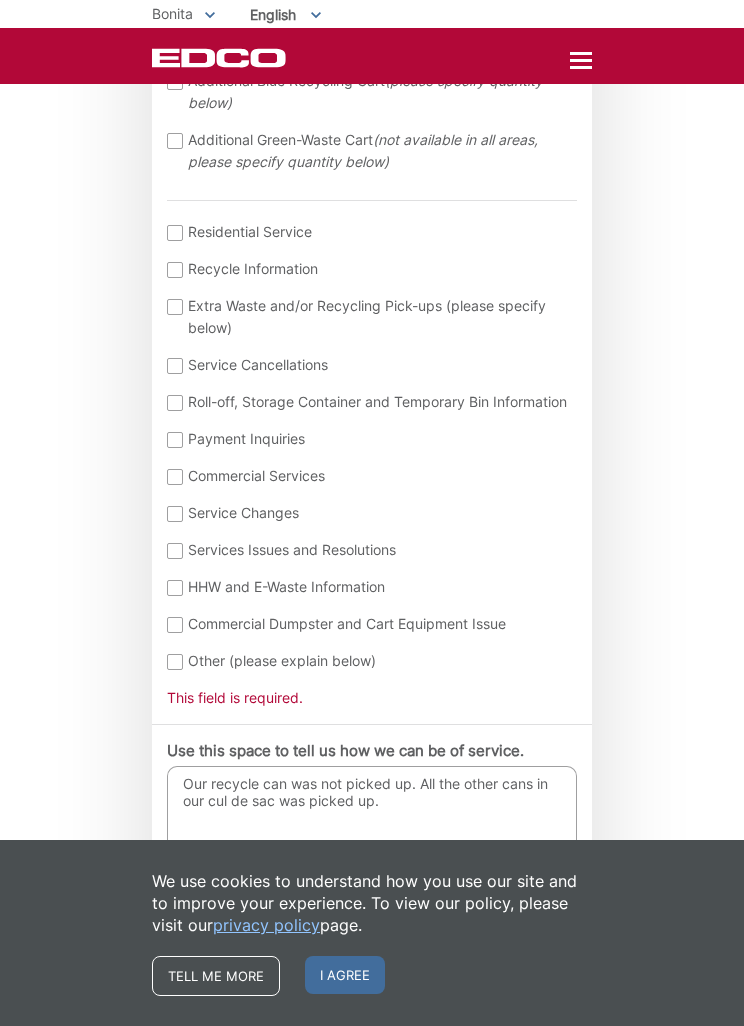 scroll, scrollTop: 827, scrollLeft: 0, axis: vertical 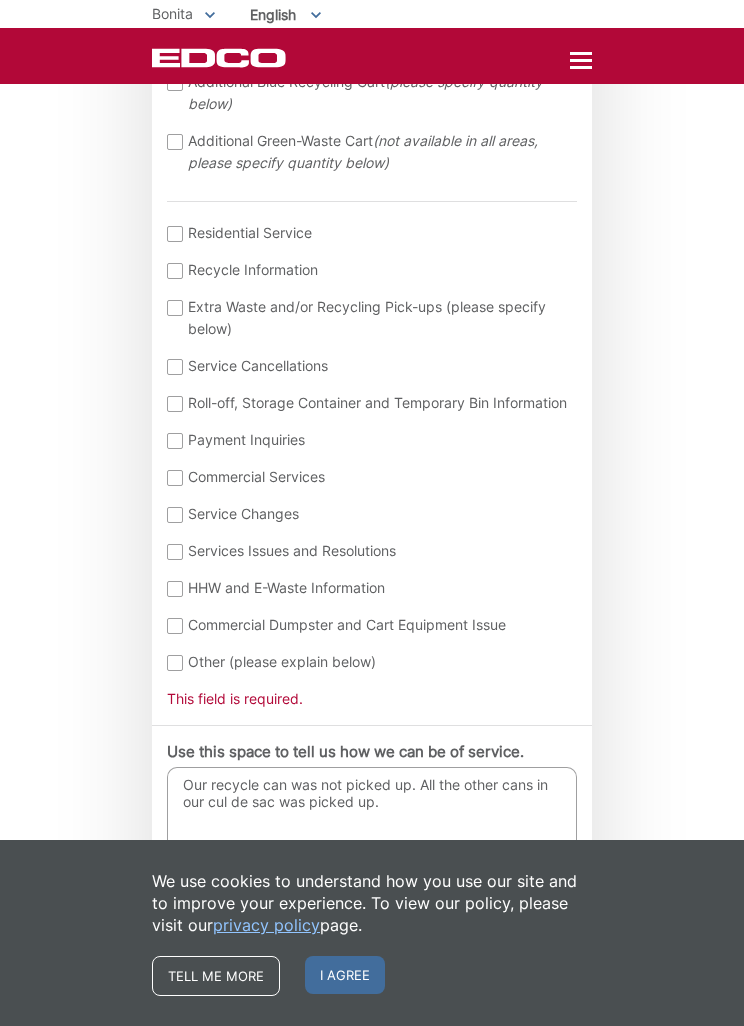 click on "Other (please explain below)" at bounding box center (369, 662) 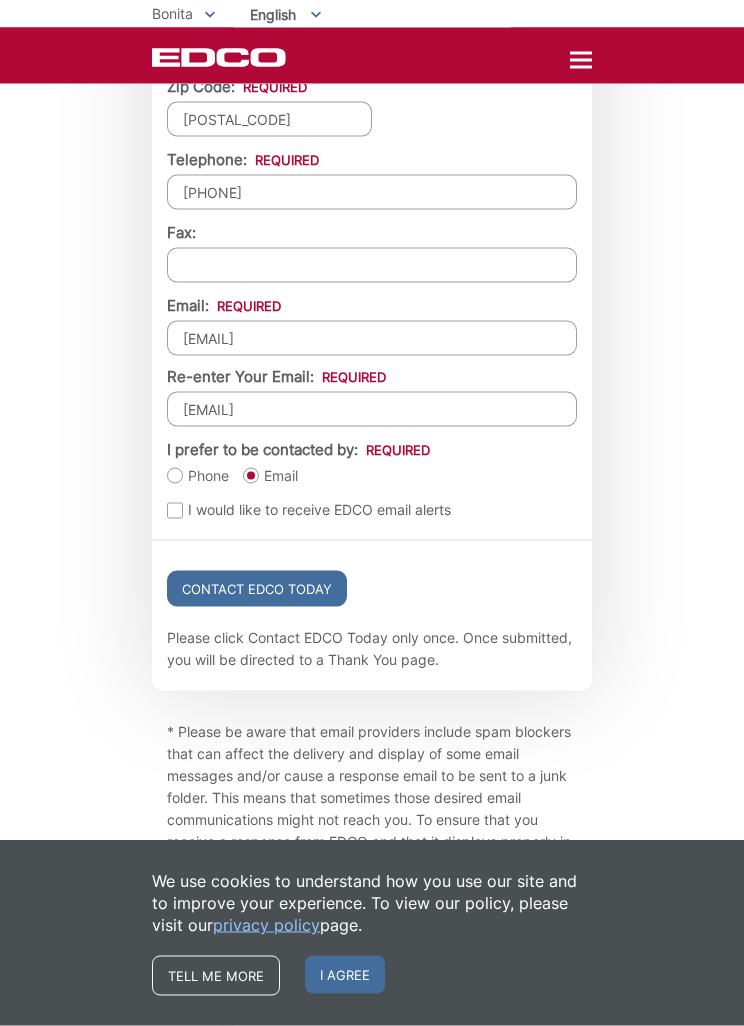 scroll, scrollTop: 2535, scrollLeft: 0, axis: vertical 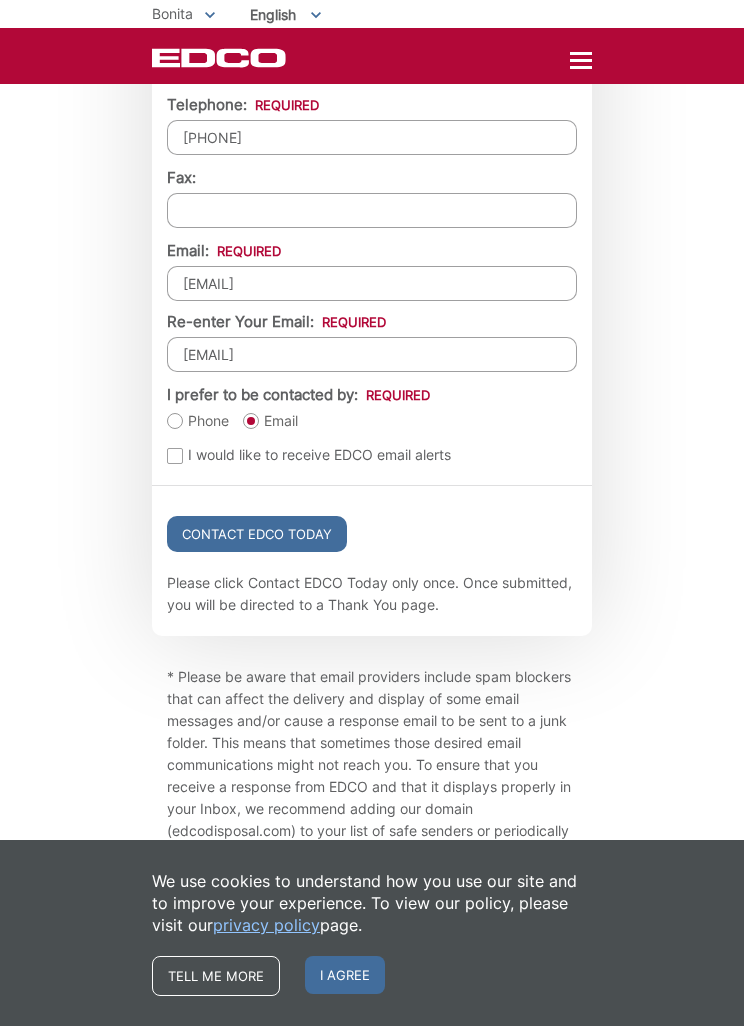 click on "Contact EDCO Today" at bounding box center [257, 534] 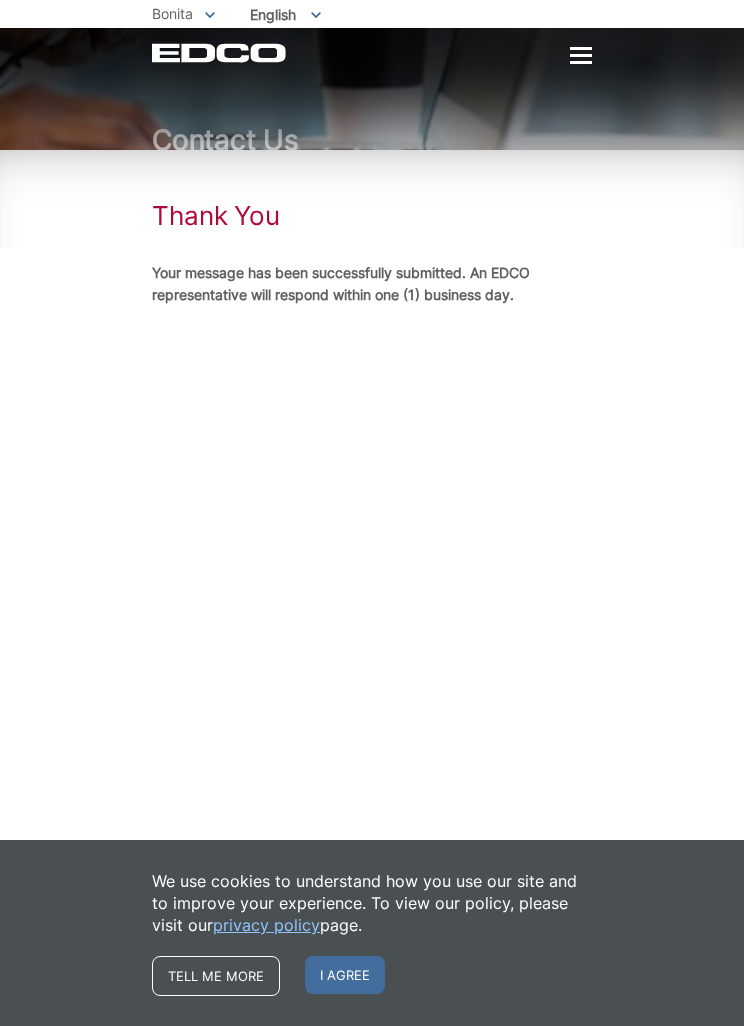 scroll, scrollTop: 0, scrollLeft: 0, axis: both 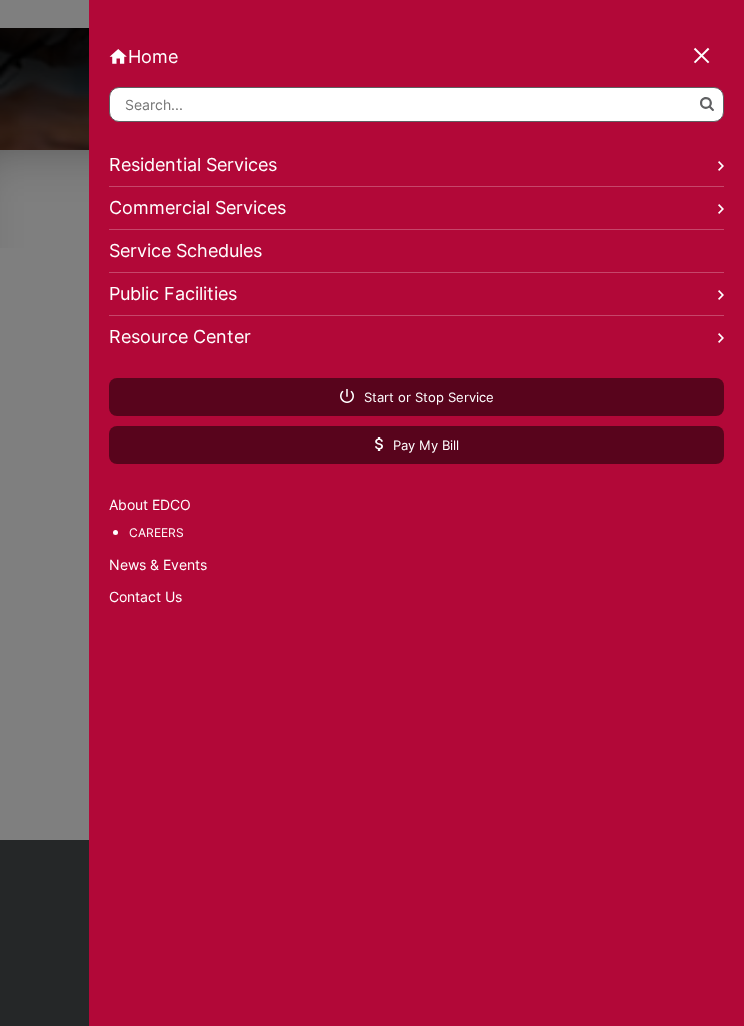 click on "Residential Services" at bounding box center [416, 165] 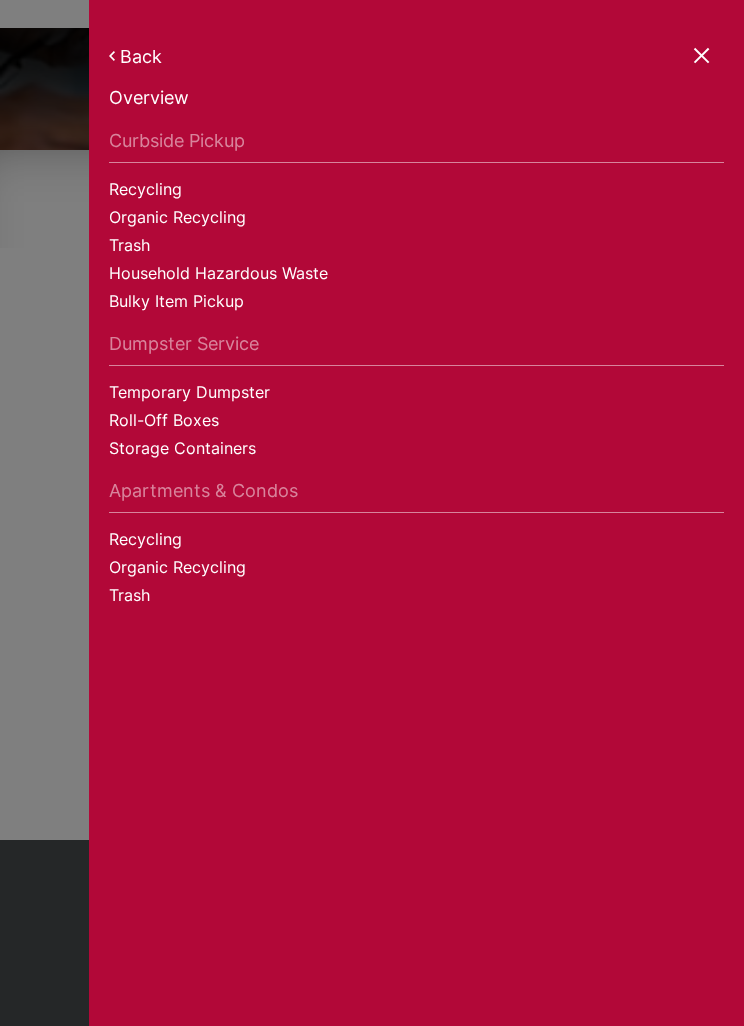 click on "Back" at bounding box center [416, 56] 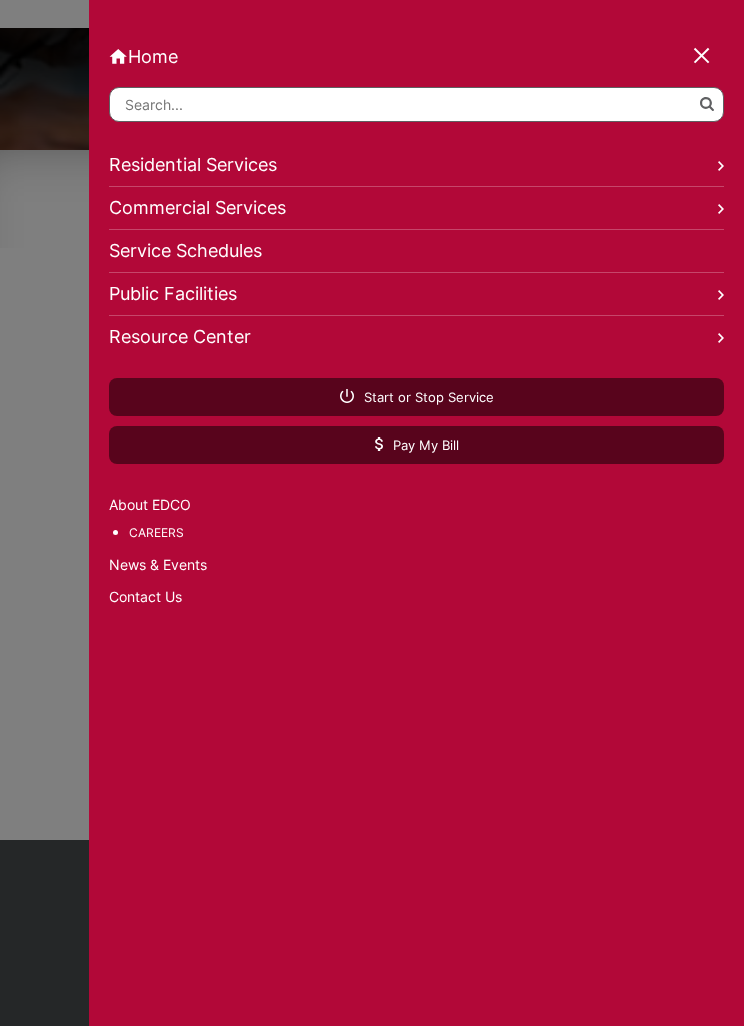 click on "Residential Services" at bounding box center [416, 165] 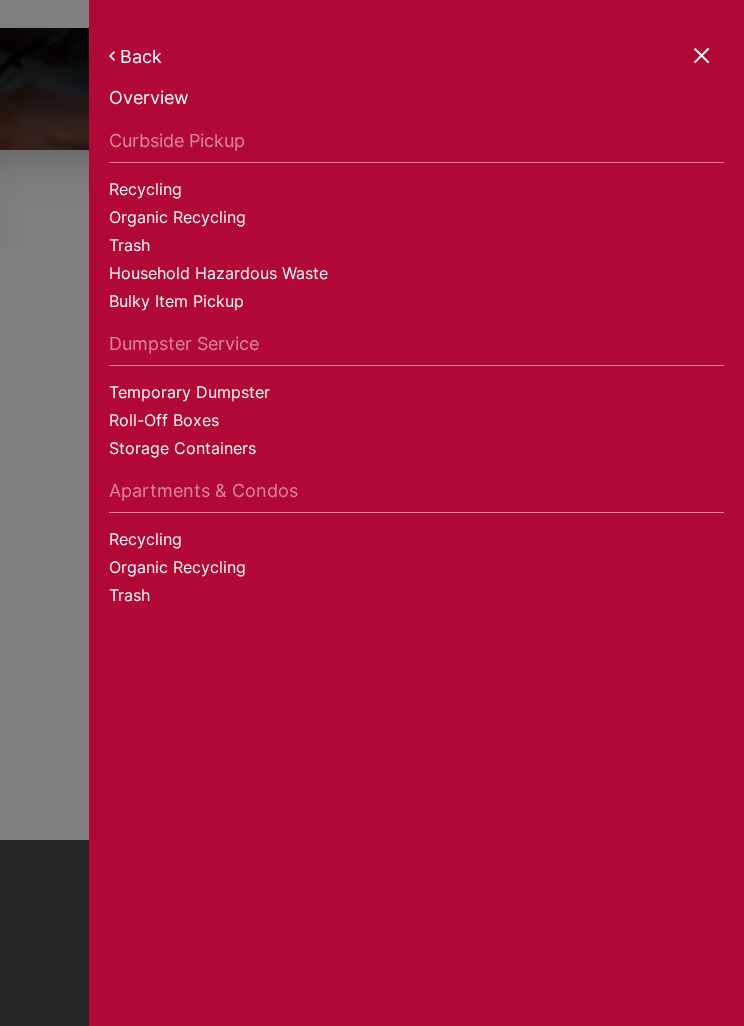 click on "Back" at bounding box center [416, 56] 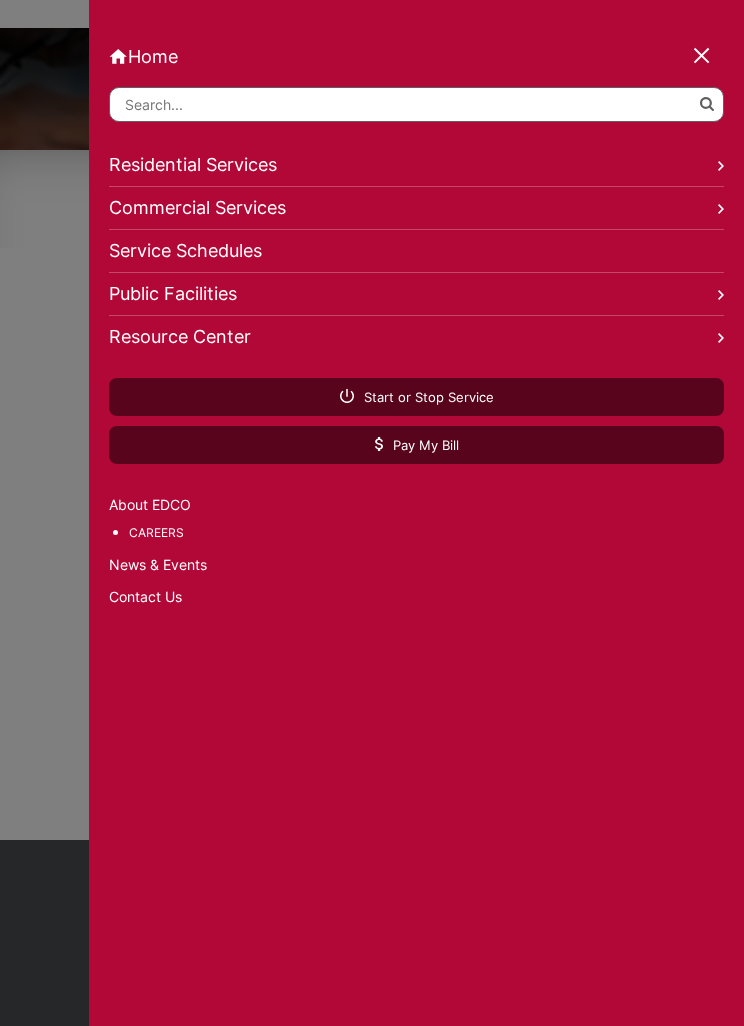 click at bounding box center (416, 104) 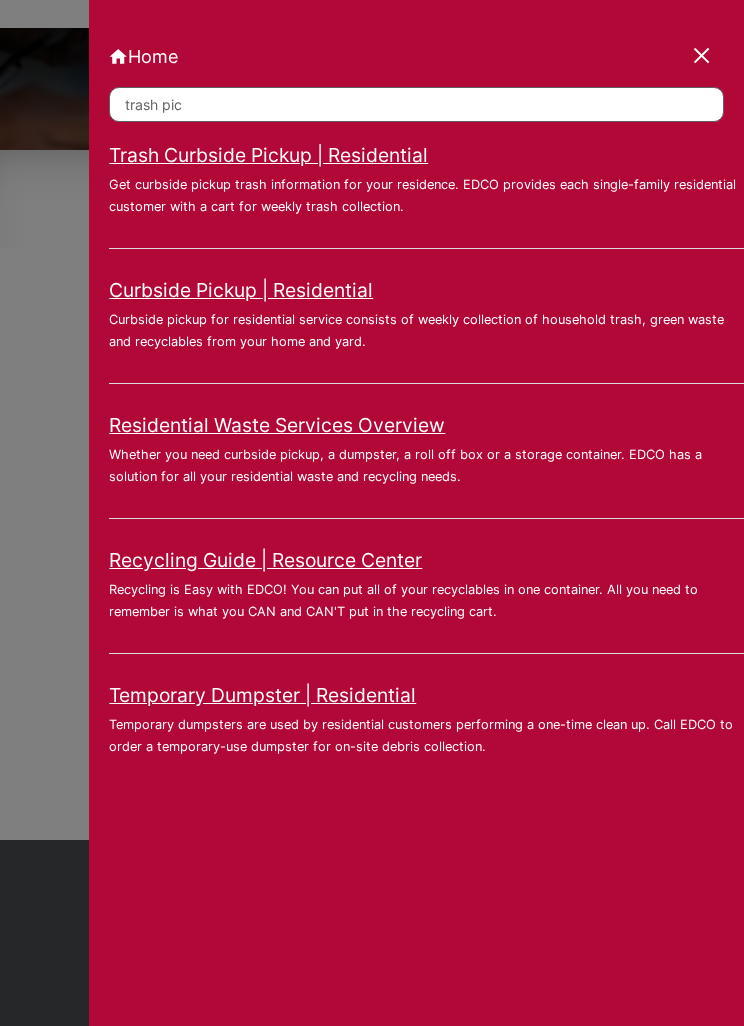type on "trash pick" 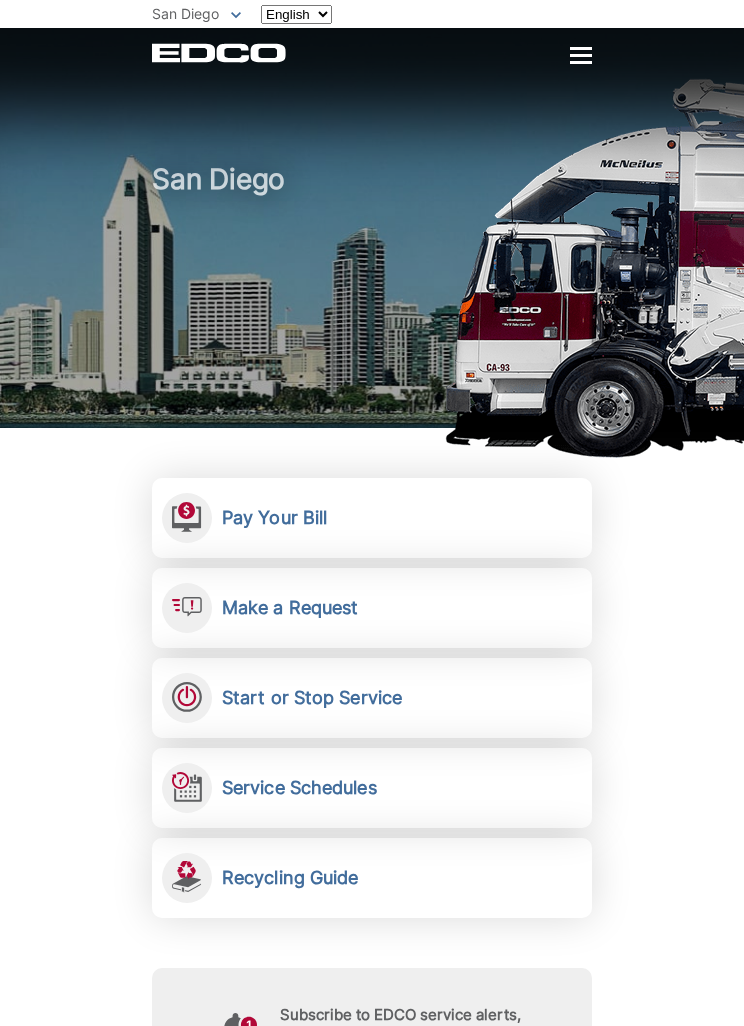 scroll, scrollTop: 0, scrollLeft: 0, axis: both 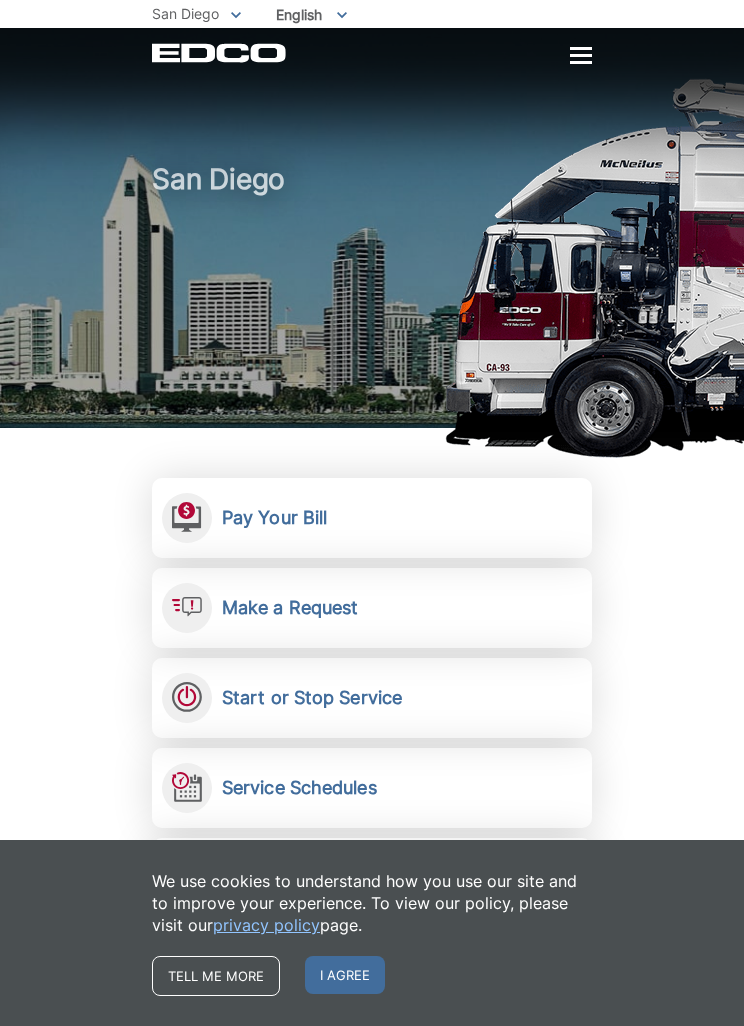 click on "[CITY]
Pay Your Bill
View, pay, and manage your bill online.
Make a Request
Send a service request to EDCO.
Start or Stop Service
Request to start or stop any EDCO services." at bounding box center [372, 2222] 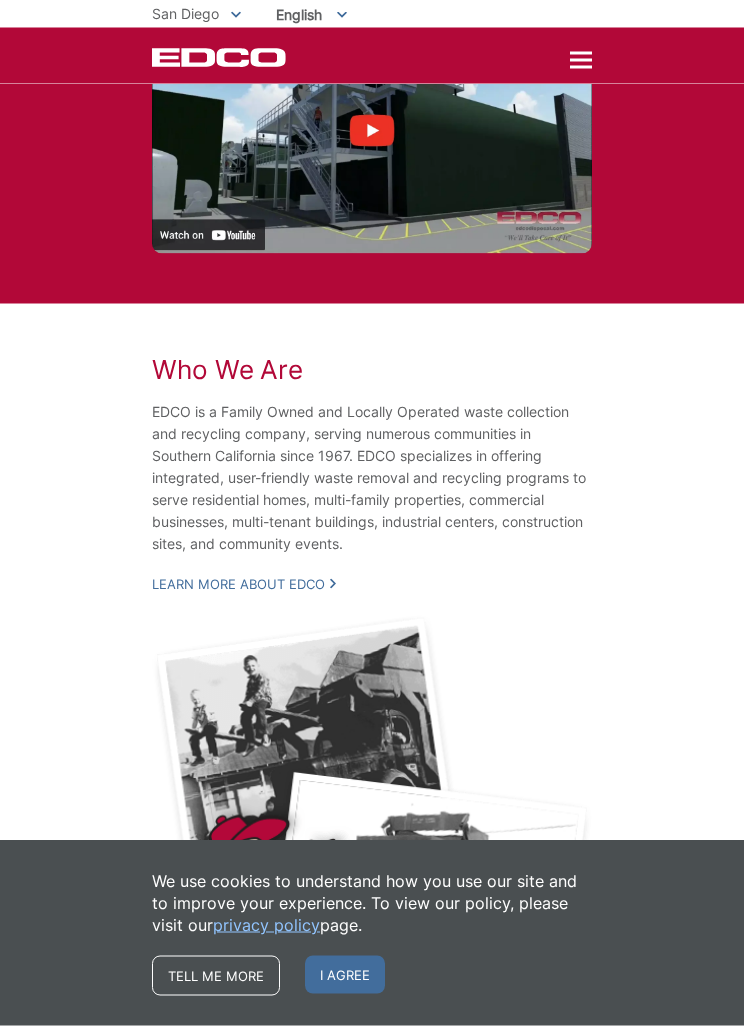 scroll, scrollTop: 3408, scrollLeft: 0, axis: vertical 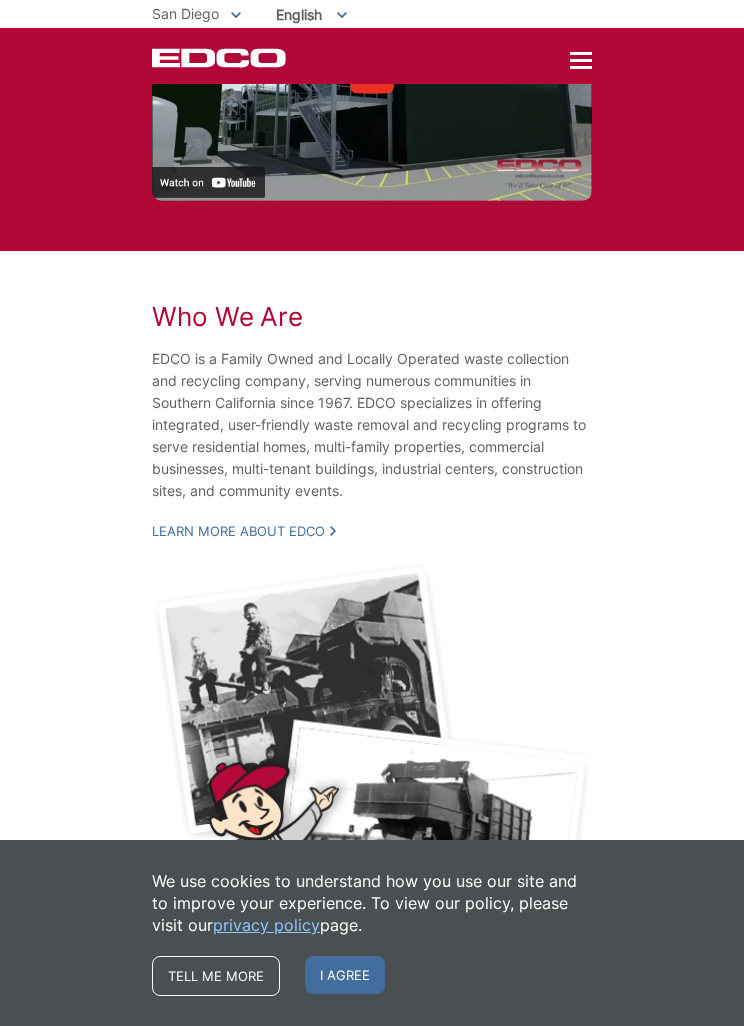 click on "I agree" at bounding box center (345, 975) 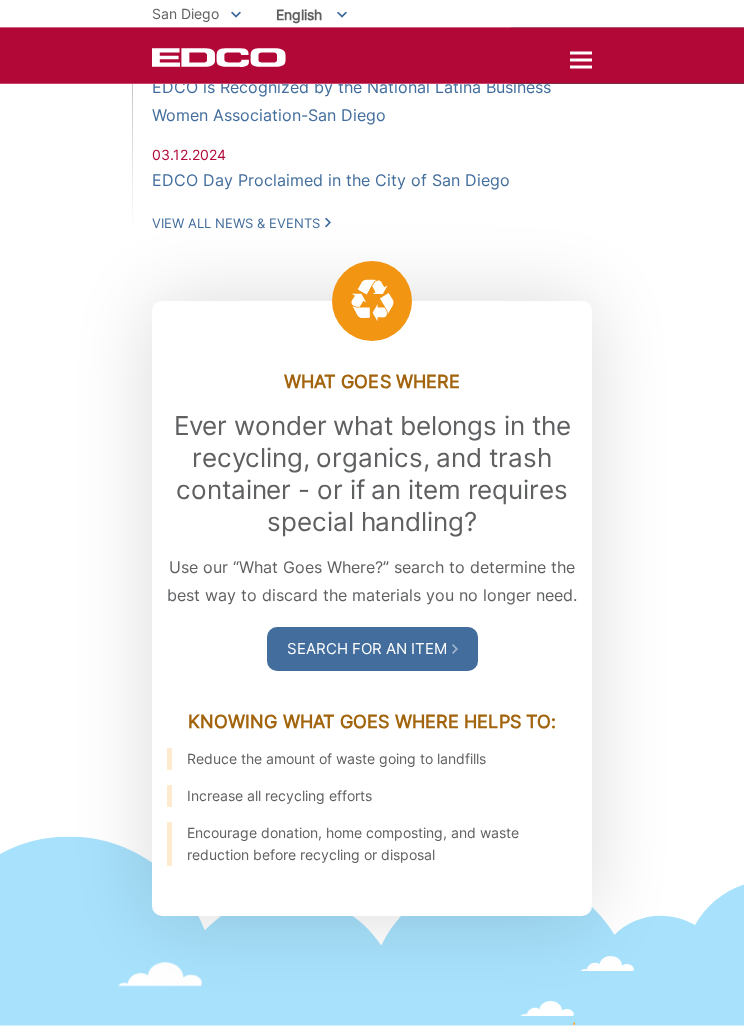 scroll, scrollTop: 1746, scrollLeft: 0, axis: vertical 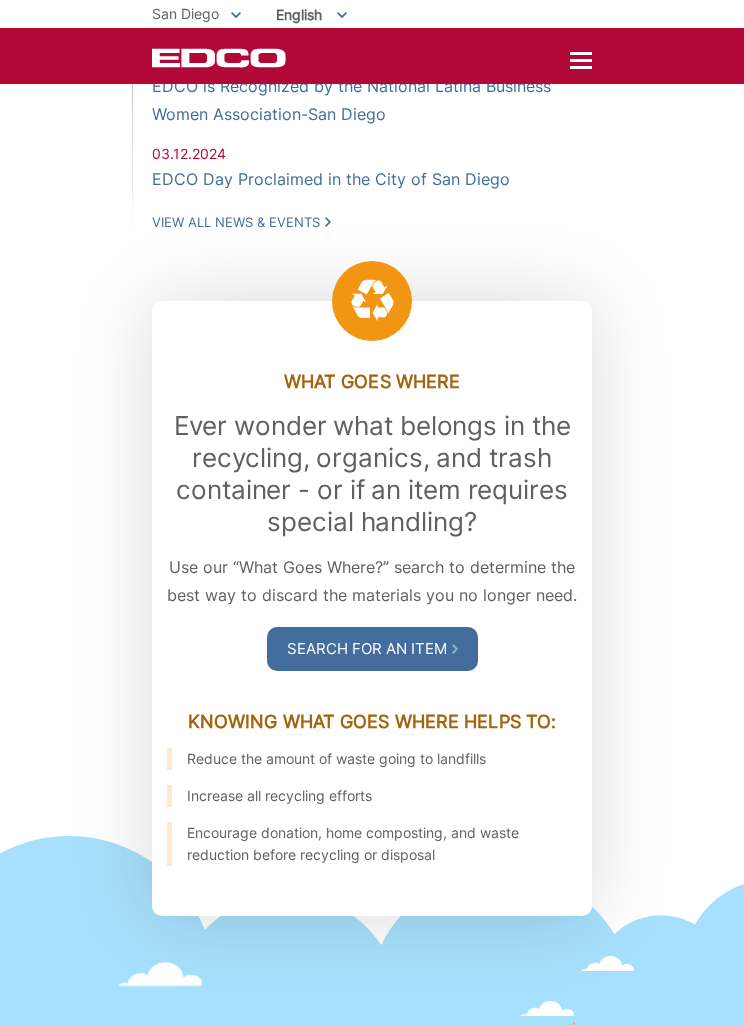 click on "EDCO Logo
Home
Residential Services
Curbside Pickup
Recycling
Organic Recycling
Trash
Household Hazardous Waste
Bulky Item Pickup
Dumpster Service
Temporary Dumpster
Roll-Off Boxes
Storage Containers
Apartments & Condos
Recycling
Organic Recycling
Trash
Commercial Services
Commercial Services
Recycling
Organic Recycling
Trash
Roll-Off Boxes" at bounding box center [372, 56] 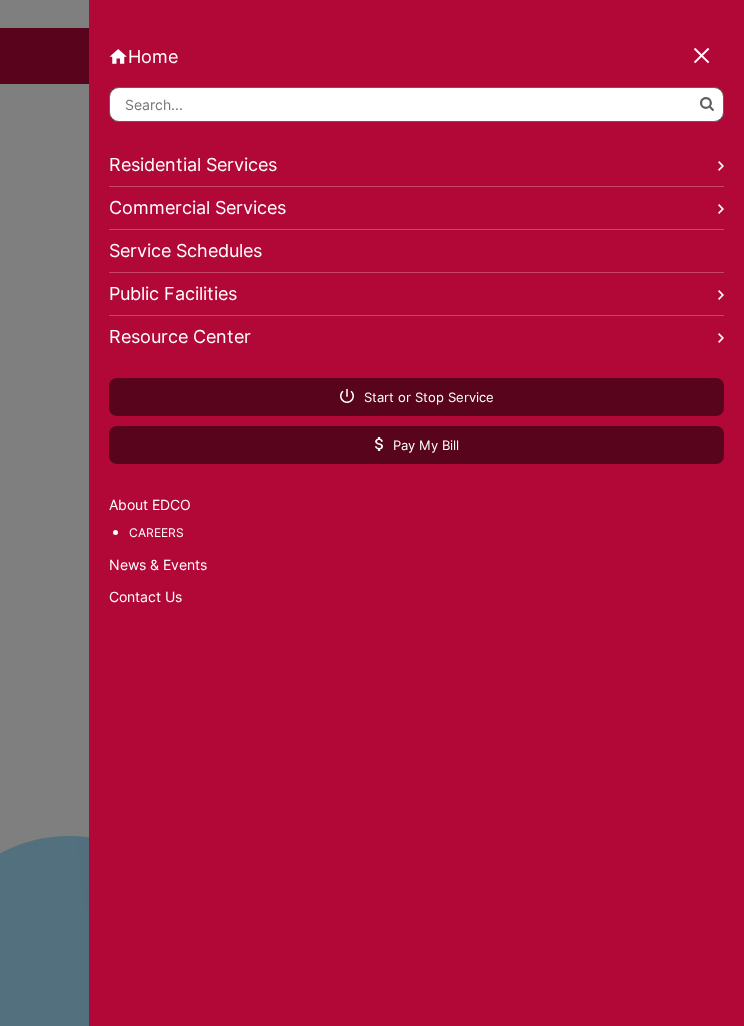 click on "Contact Us" at bounding box center (416, 597) 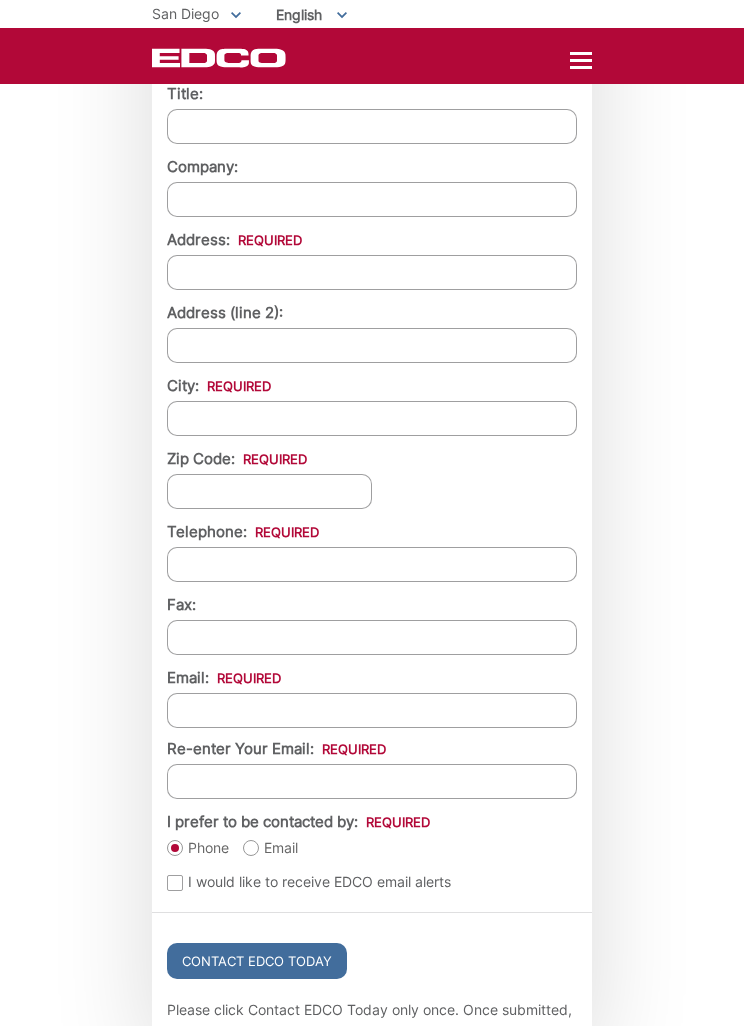 scroll, scrollTop: 2024, scrollLeft: 0, axis: vertical 